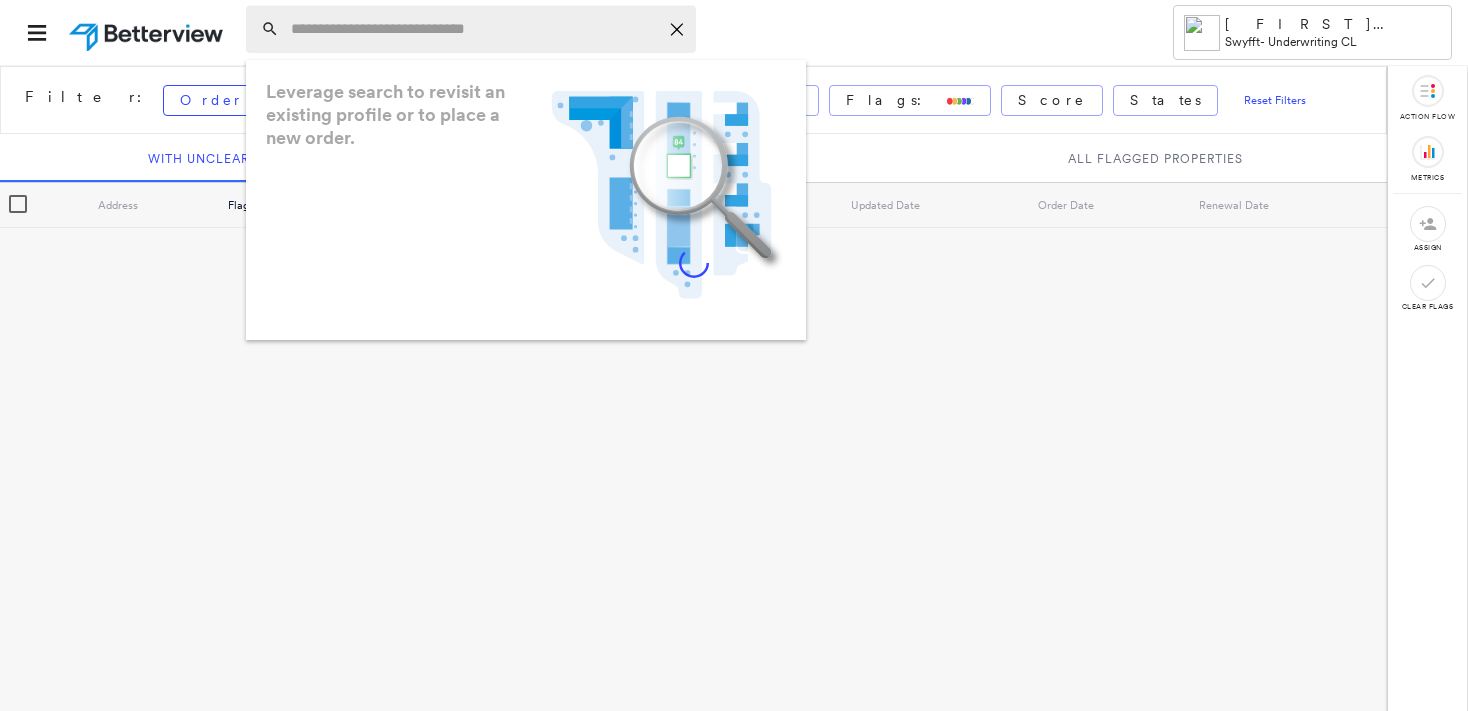 scroll, scrollTop: 0, scrollLeft: 0, axis: both 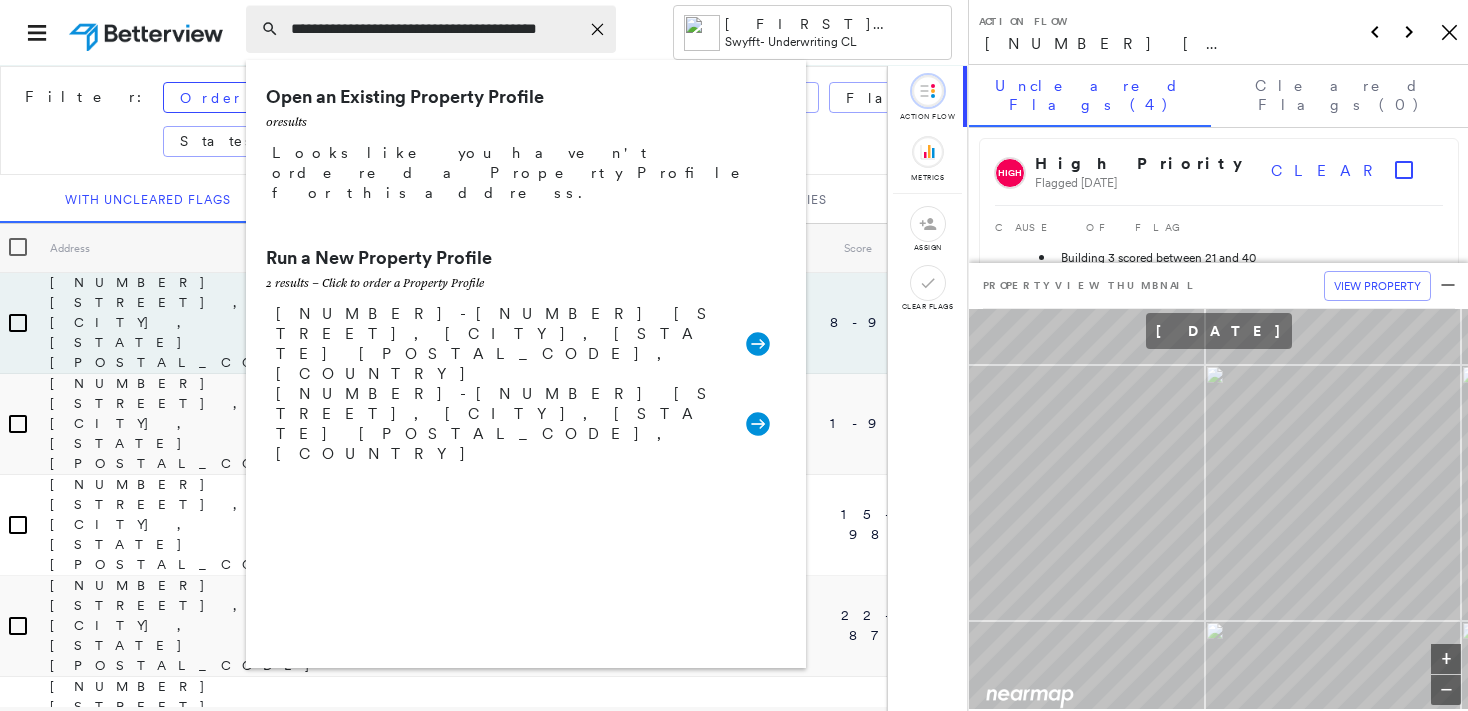 drag, startPoint x: 321, startPoint y: 29, endPoint x: 227, endPoint y: 29, distance: 94 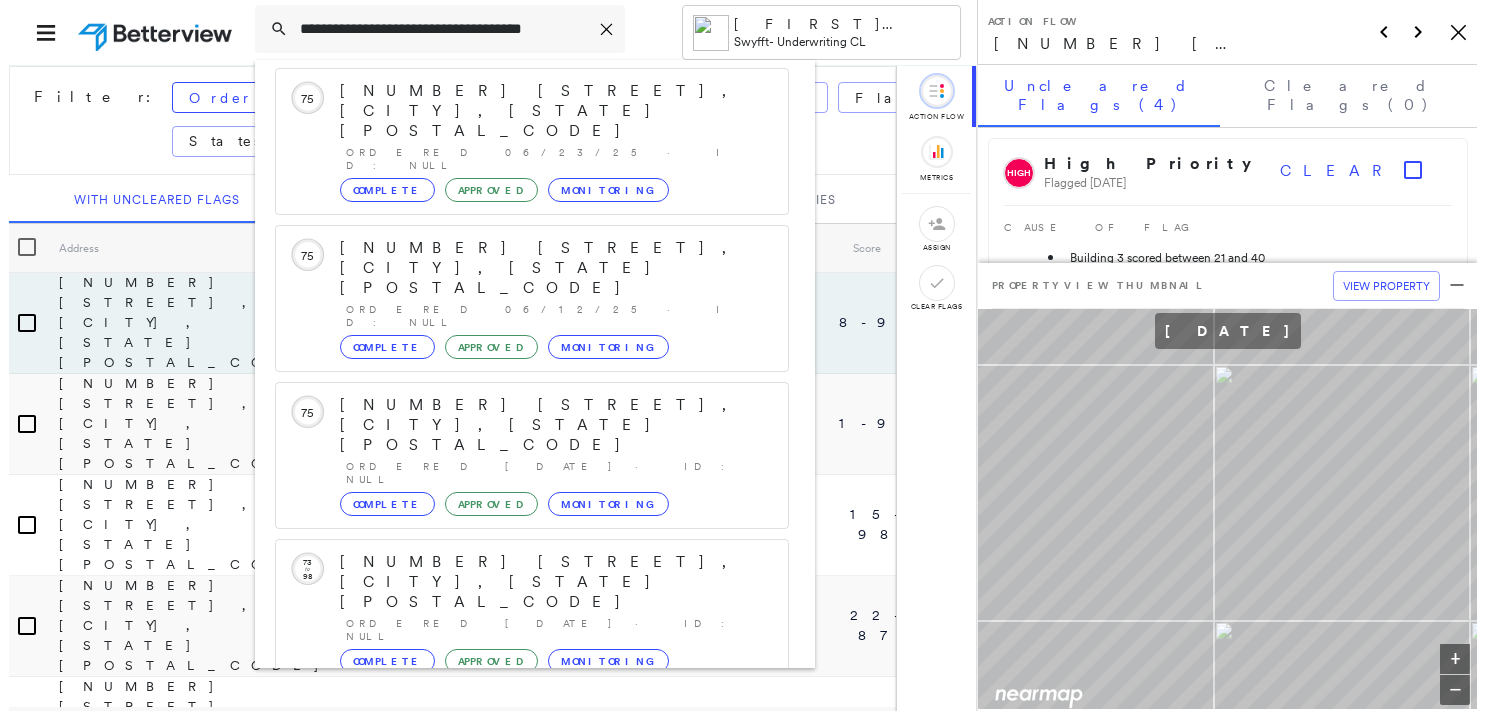 scroll, scrollTop: 253, scrollLeft: 0, axis: vertical 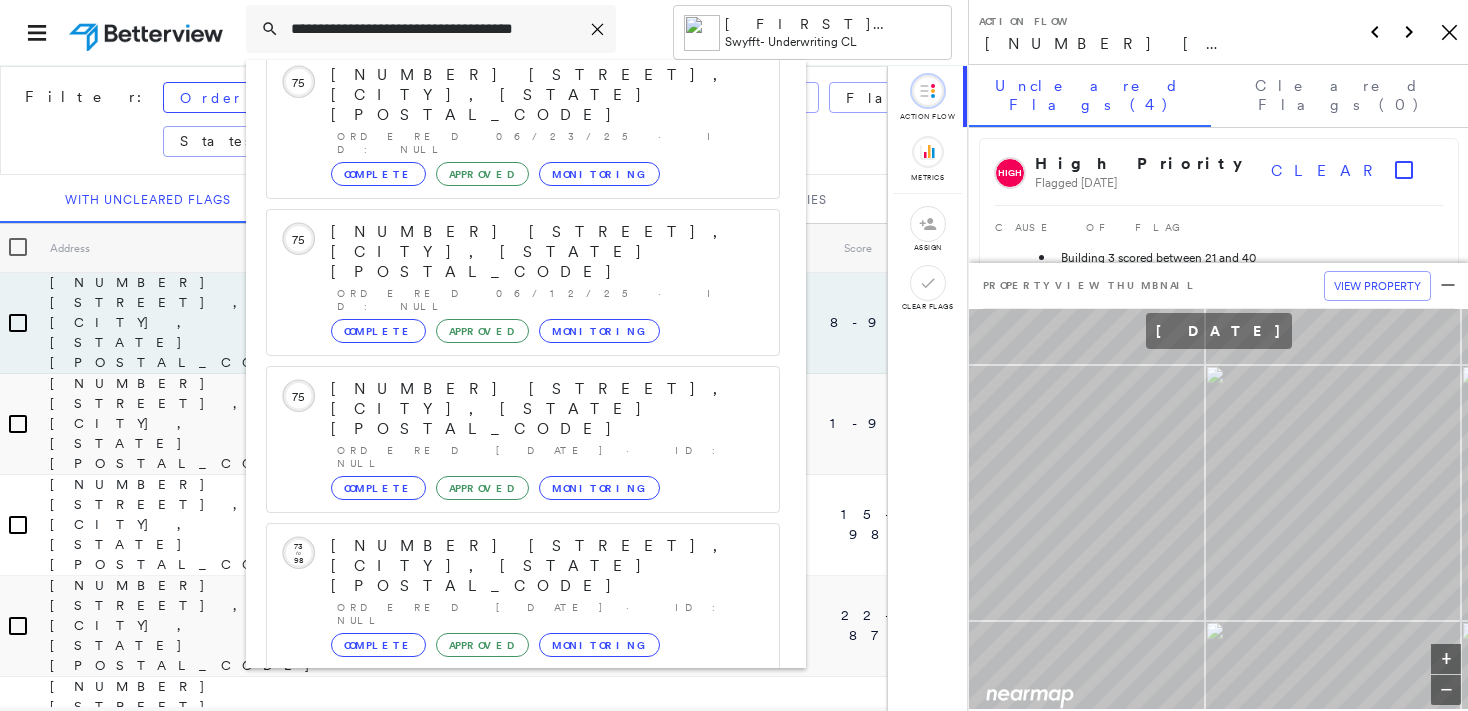 type on "**********" 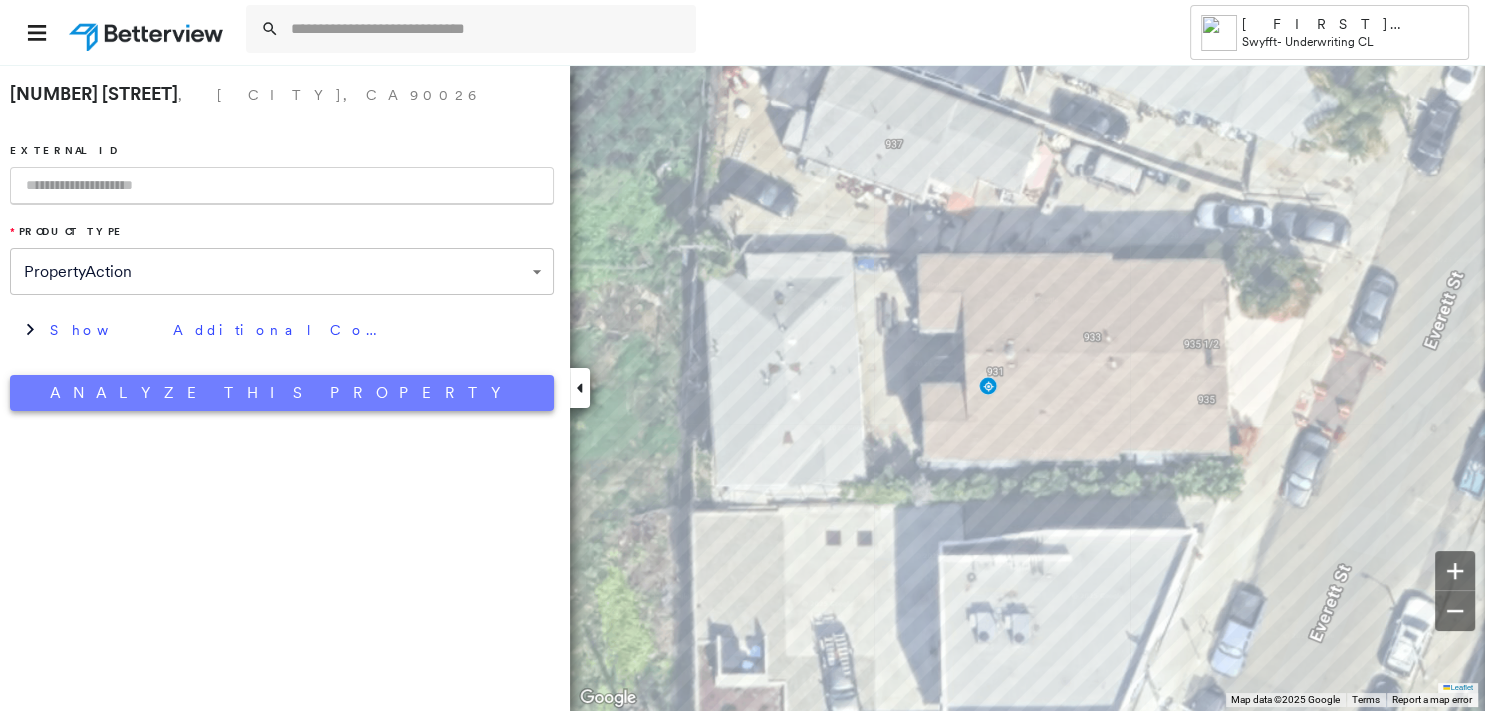 click on "Analyze This Property" at bounding box center (282, 393) 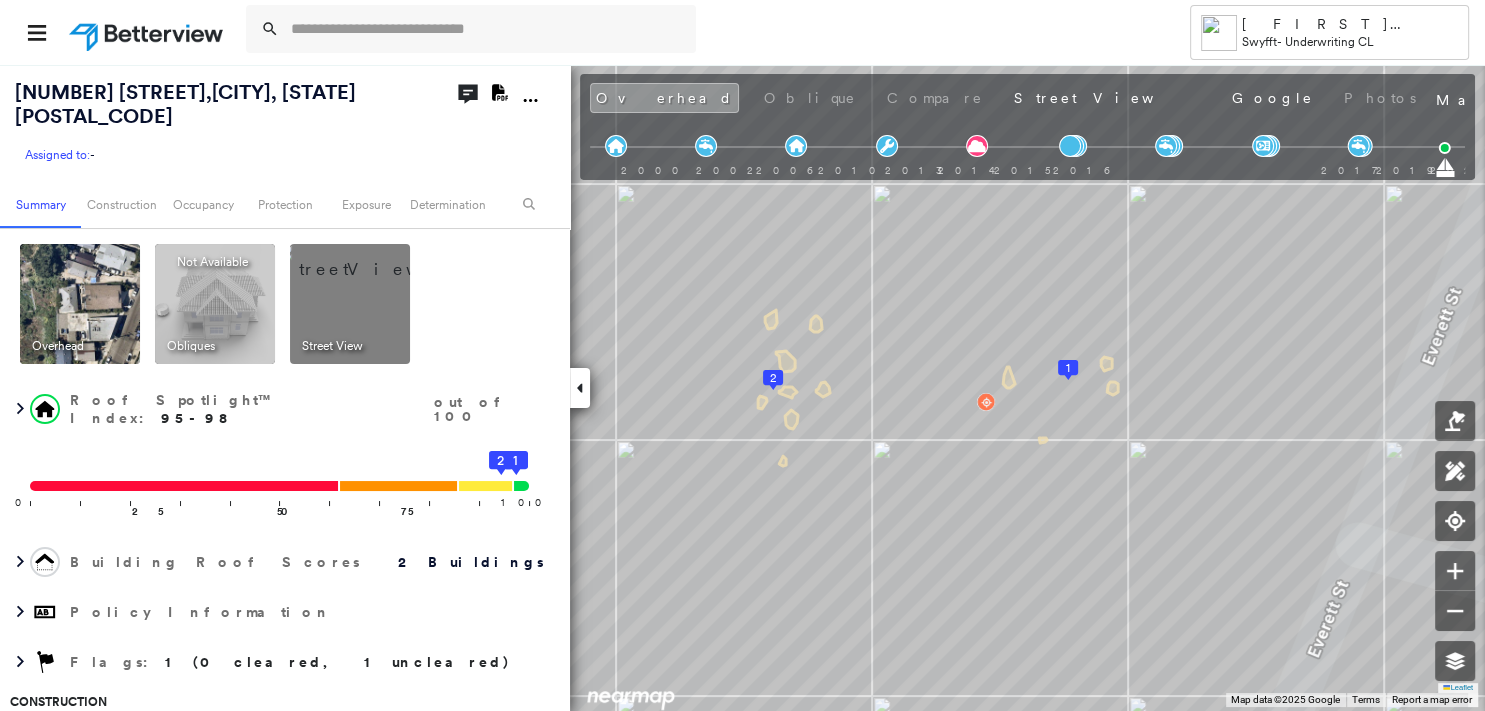 click on "Download PDF Report" 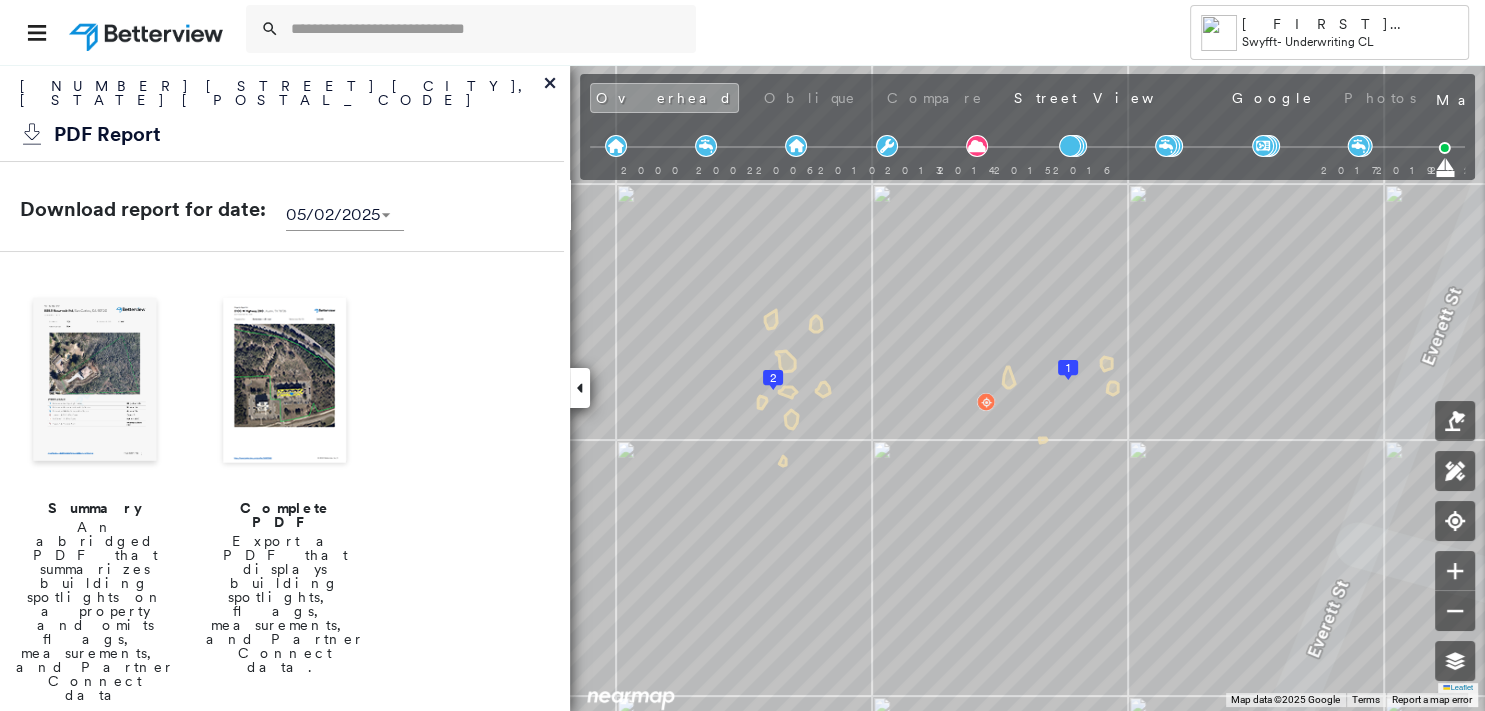 click at bounding box center [95, 382] 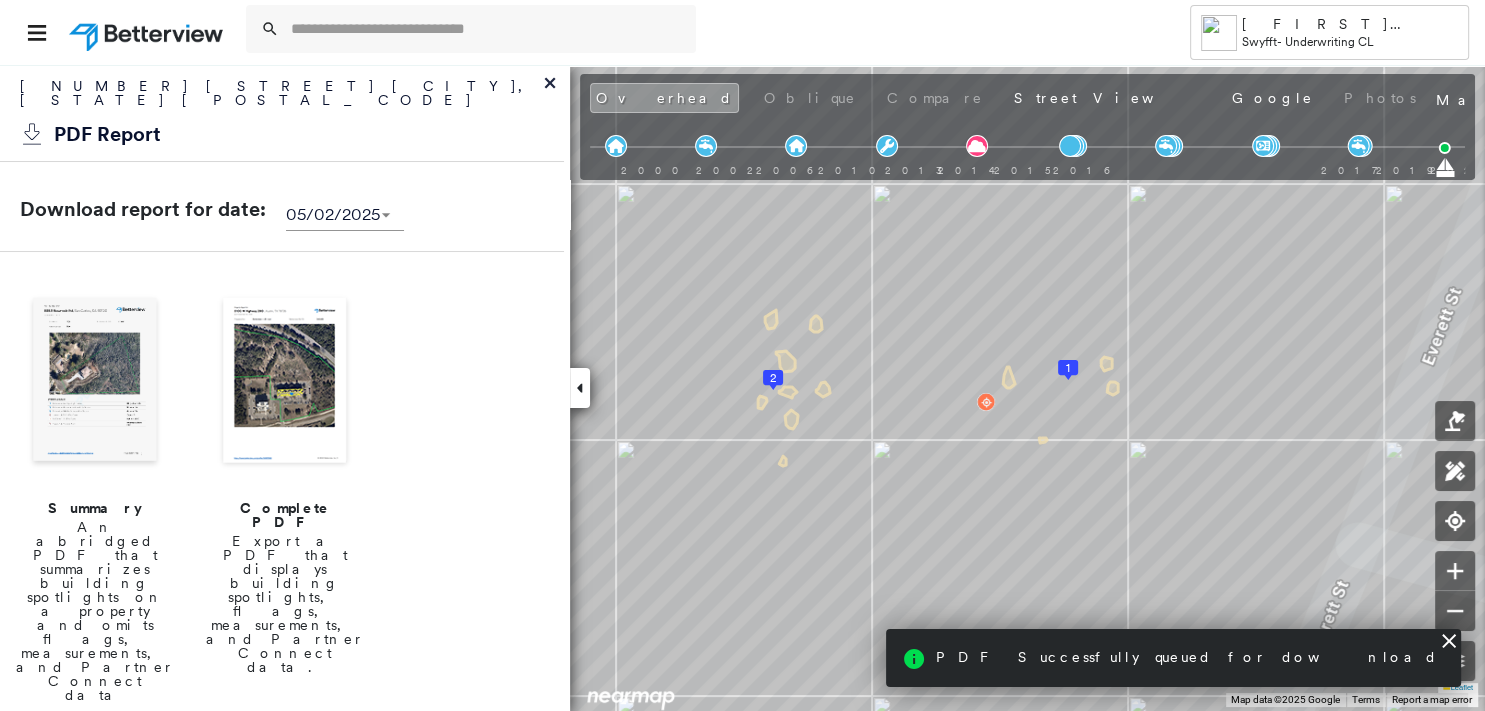 click at bounding box center [95, 382] 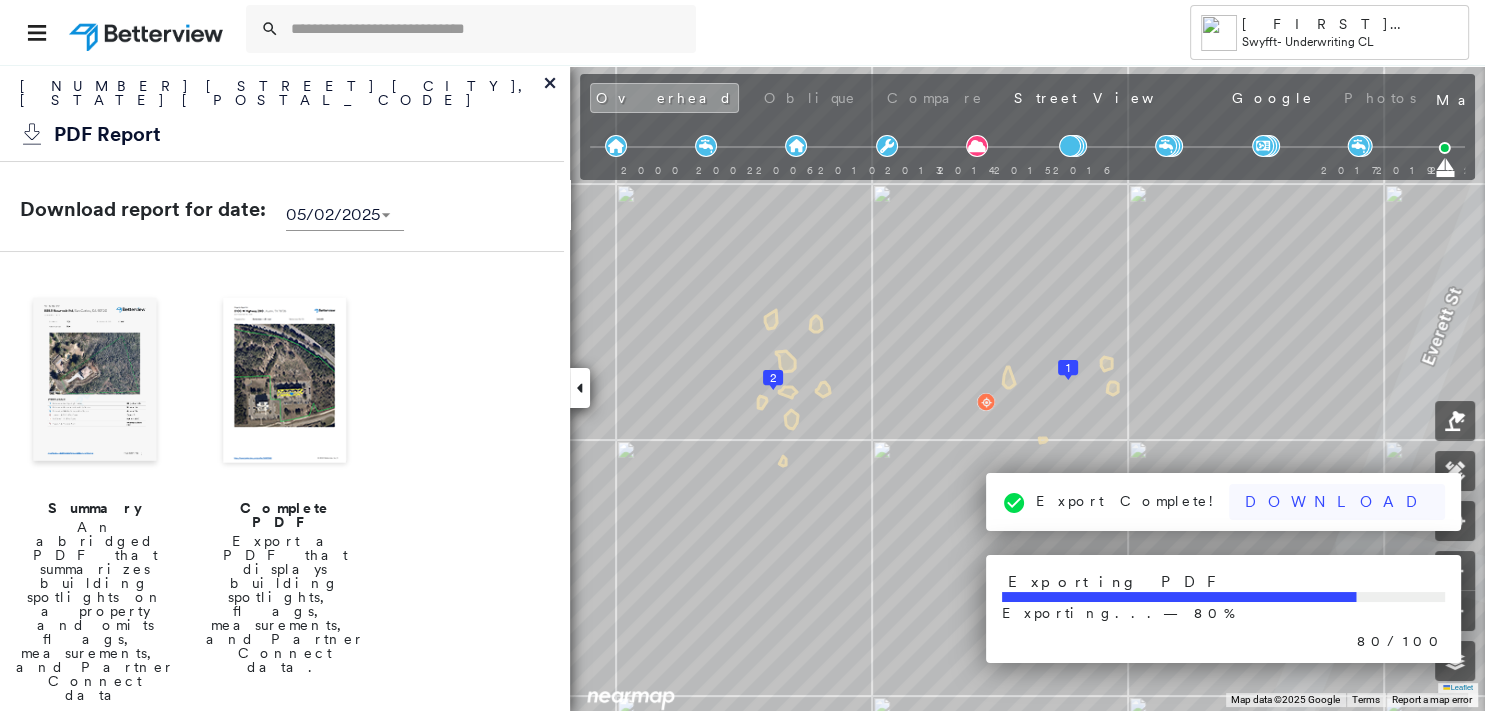 click on "Download" at bounding box center [1337, 502] 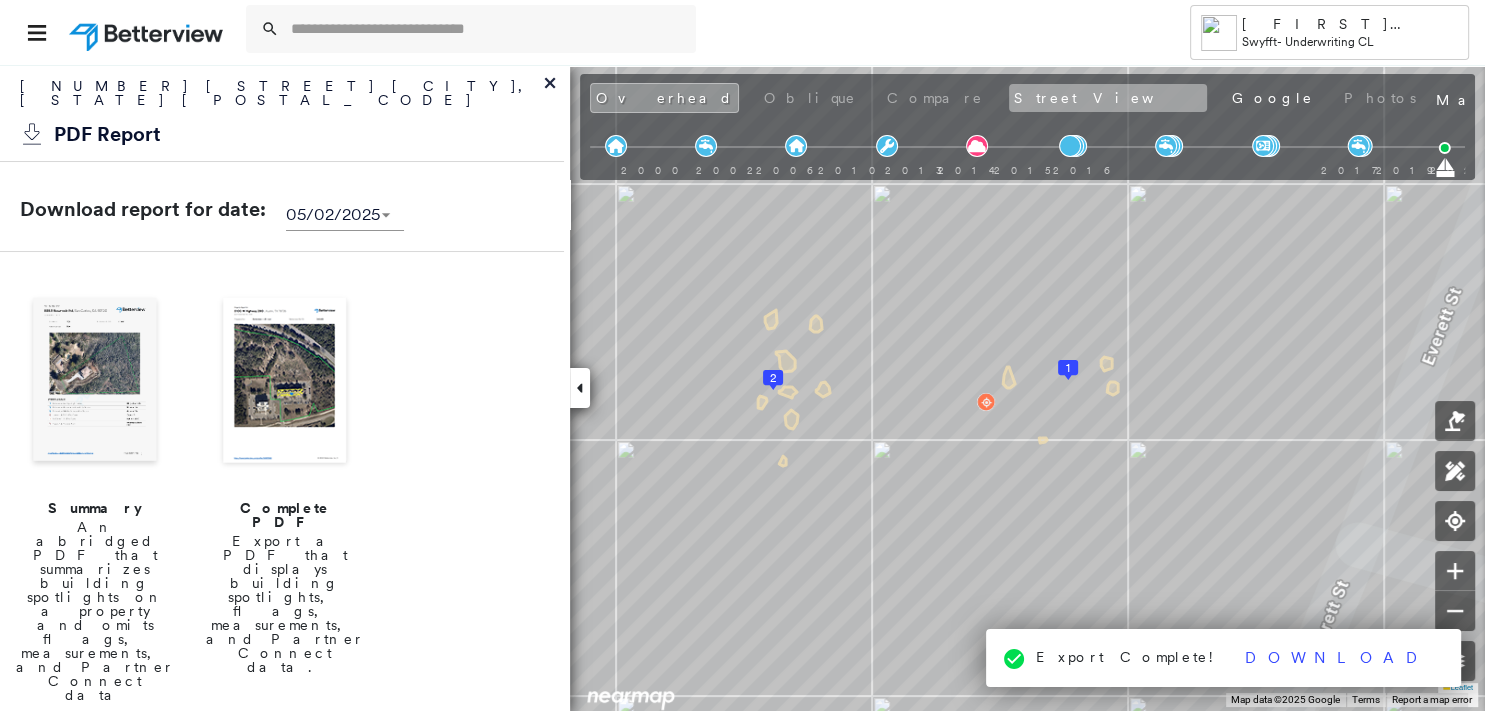 click on "Street View" at bounding box center [1108, 98] 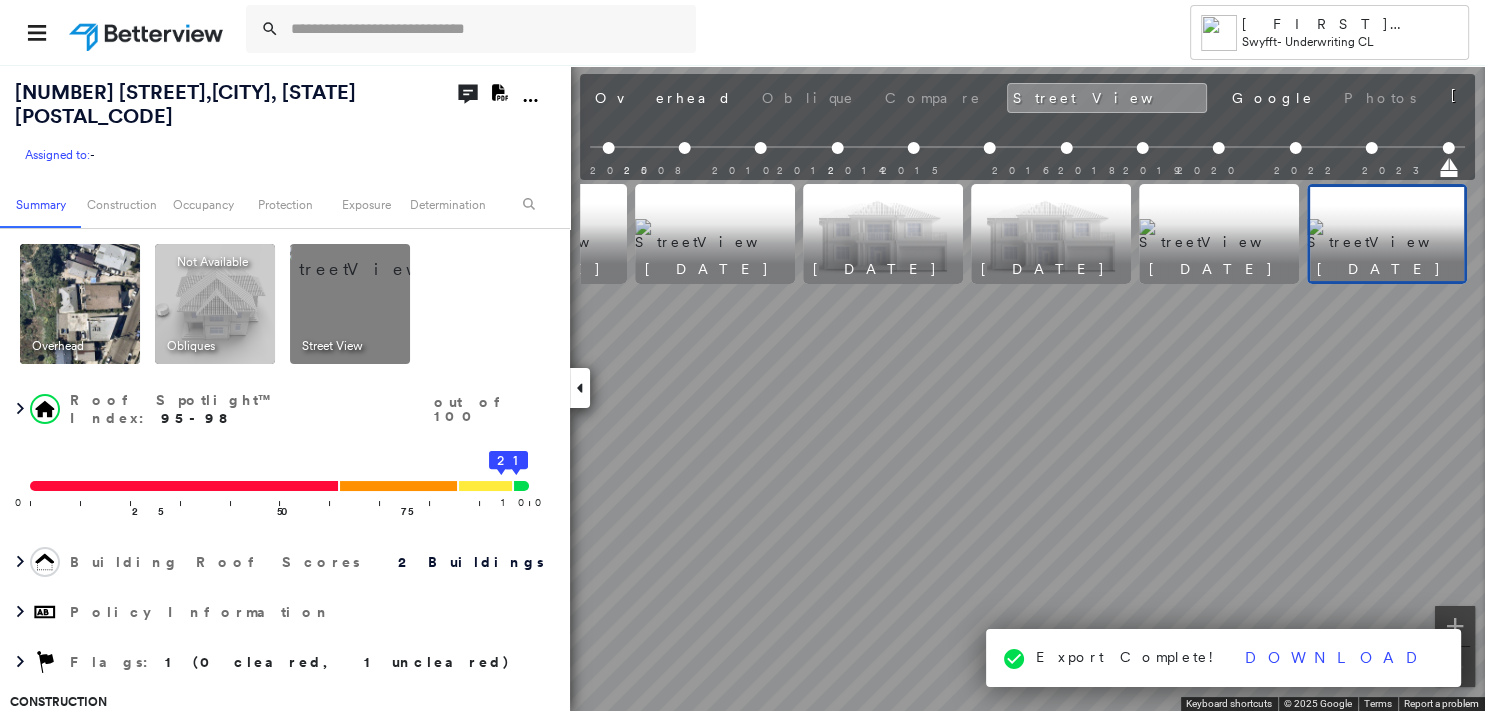 scroll, scrollTop: 0, scrollLeft: 1138, axis: horizontal 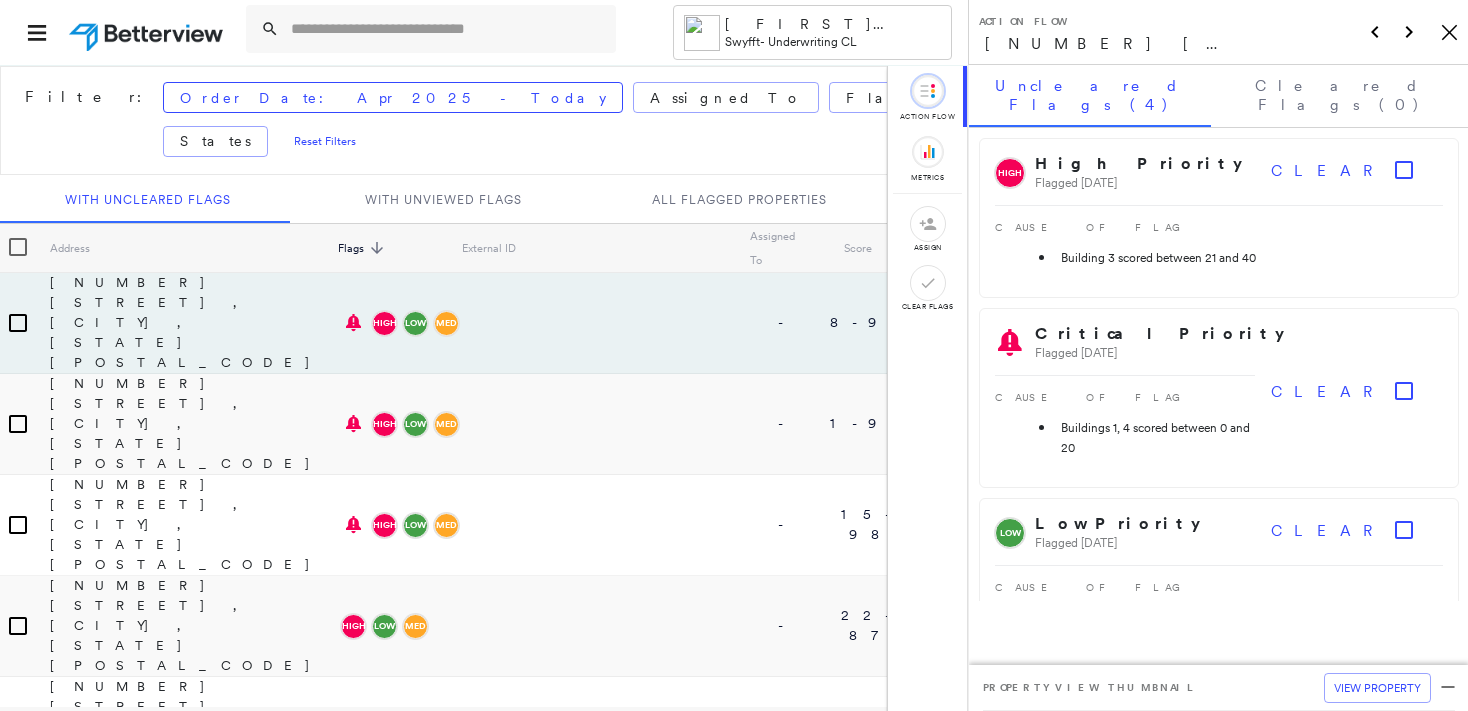 click at bounding box center (447, 29) 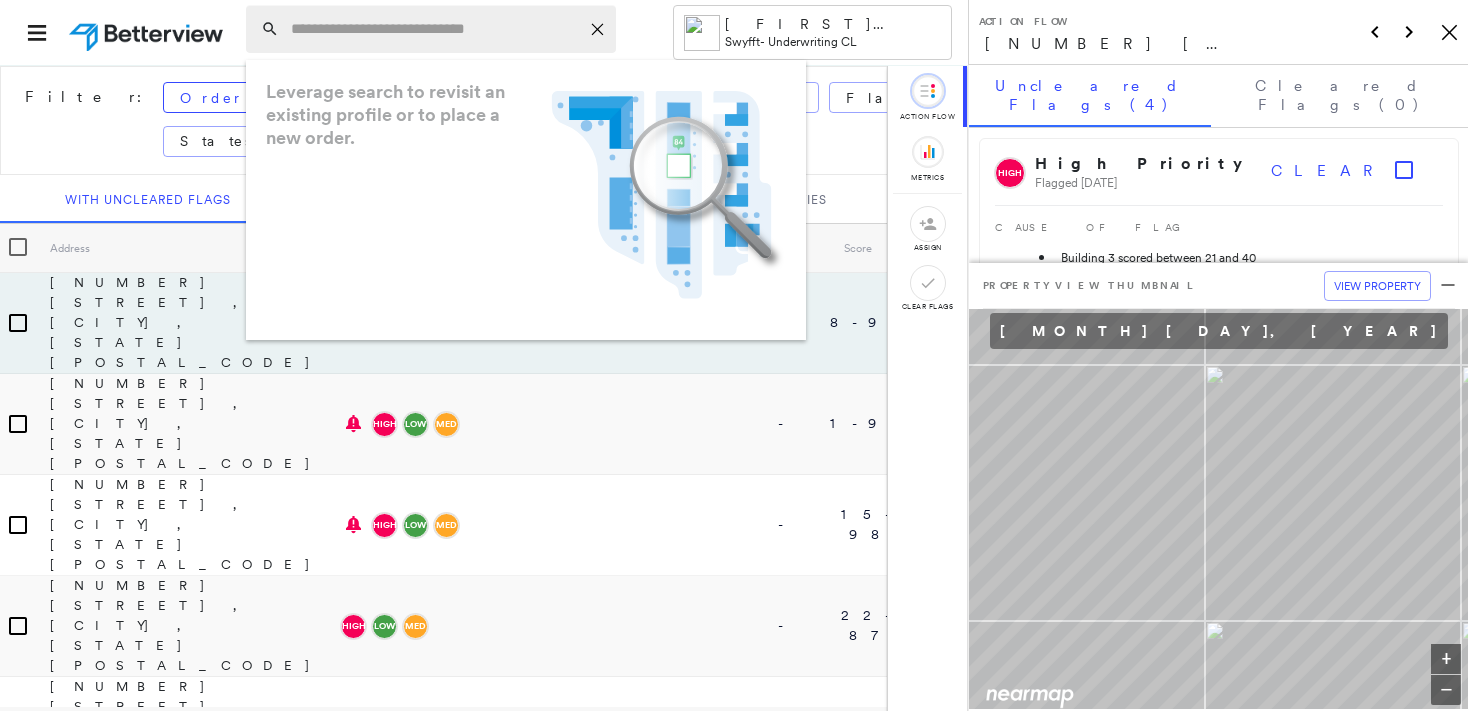 paste on "**********" 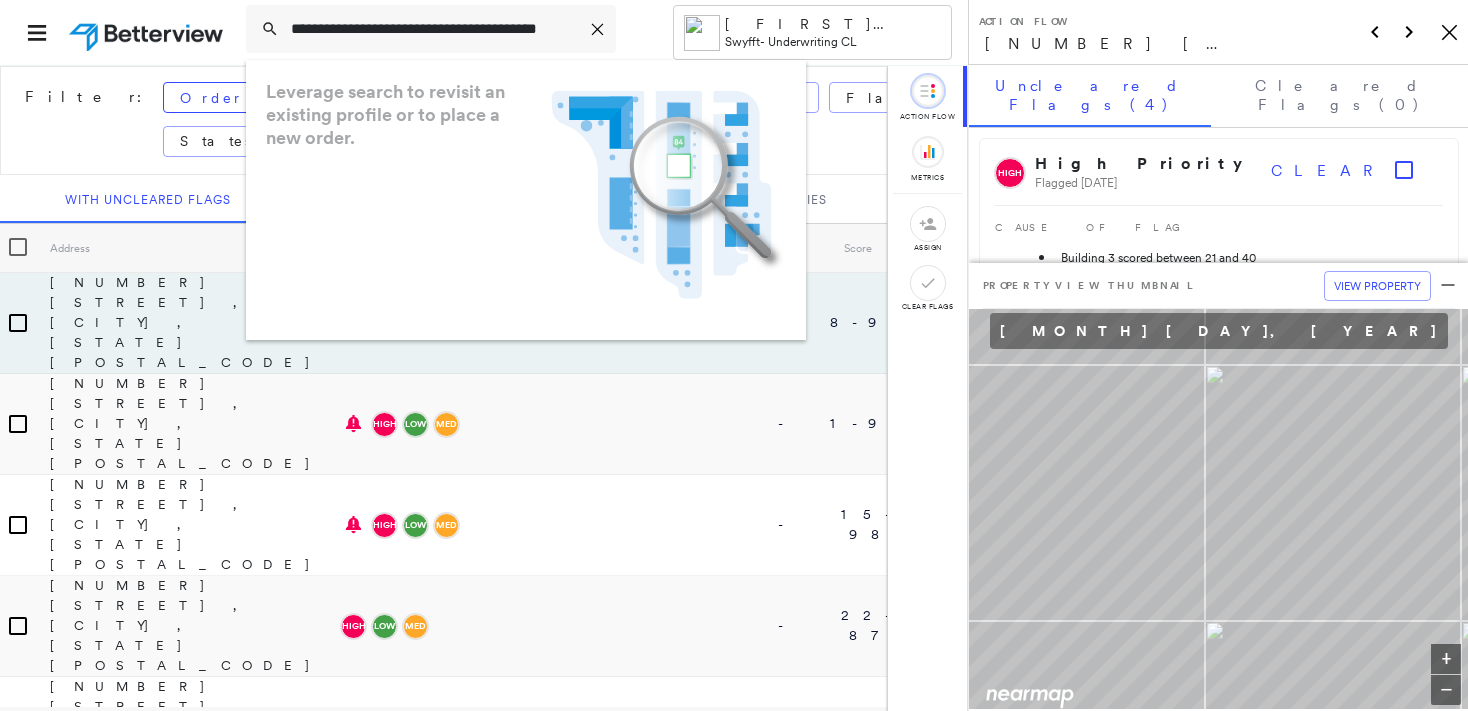 scroll, scrollTop: 0, scrollLeft: 6, axis: horizontal 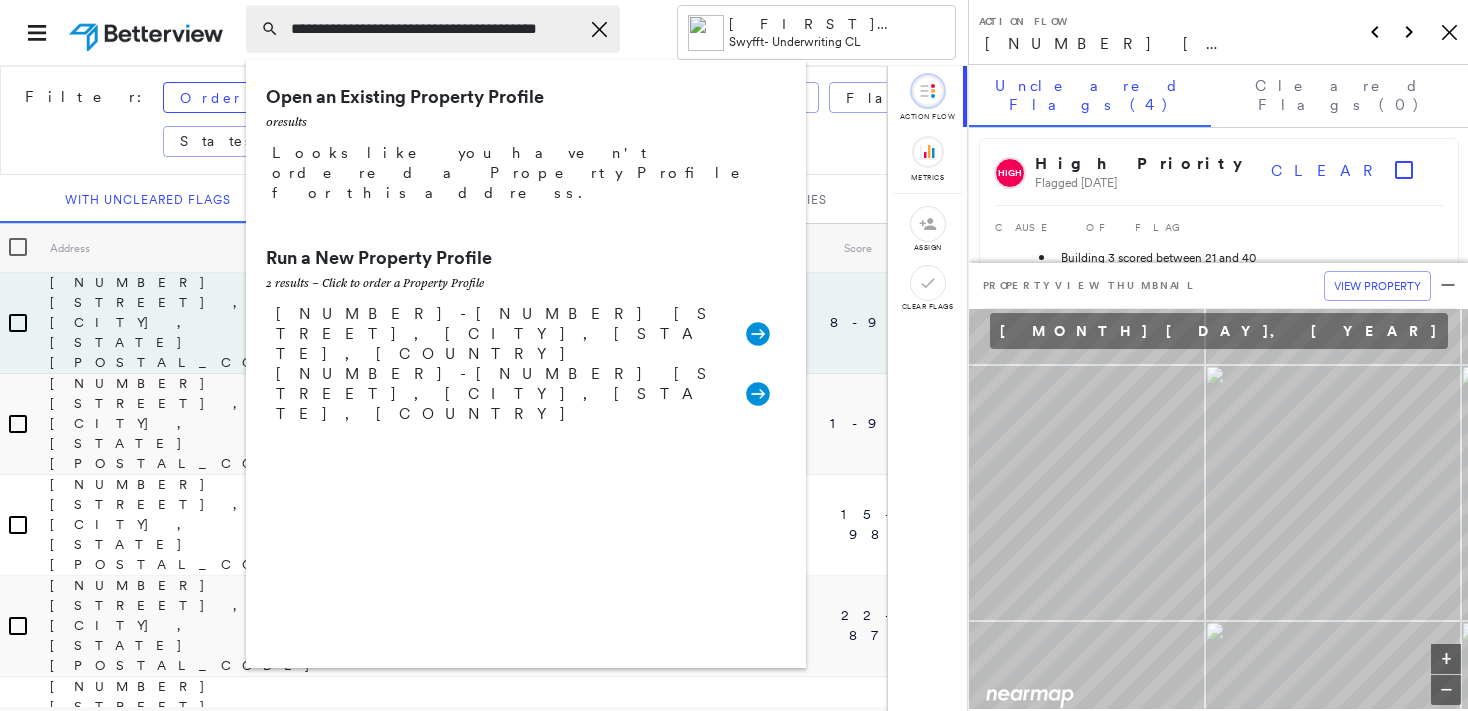 type on "**********" 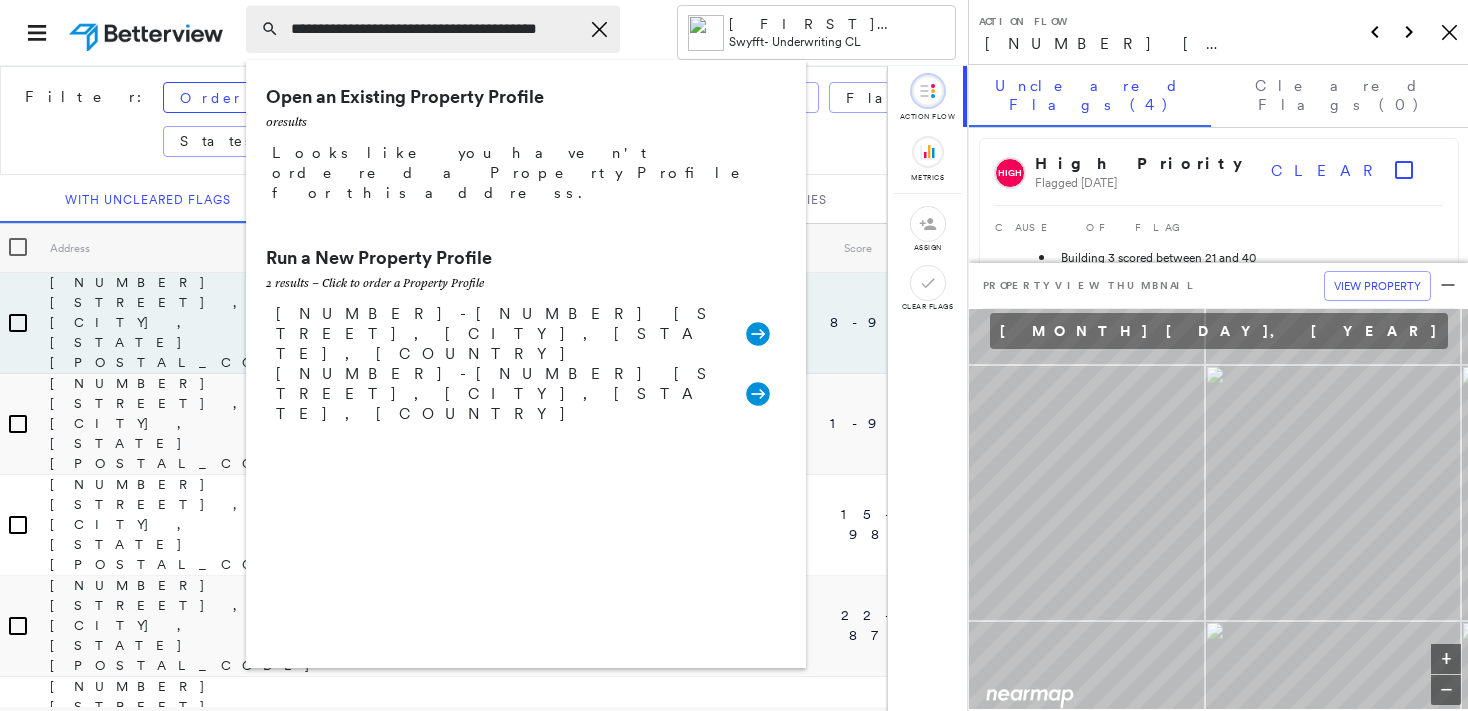 click 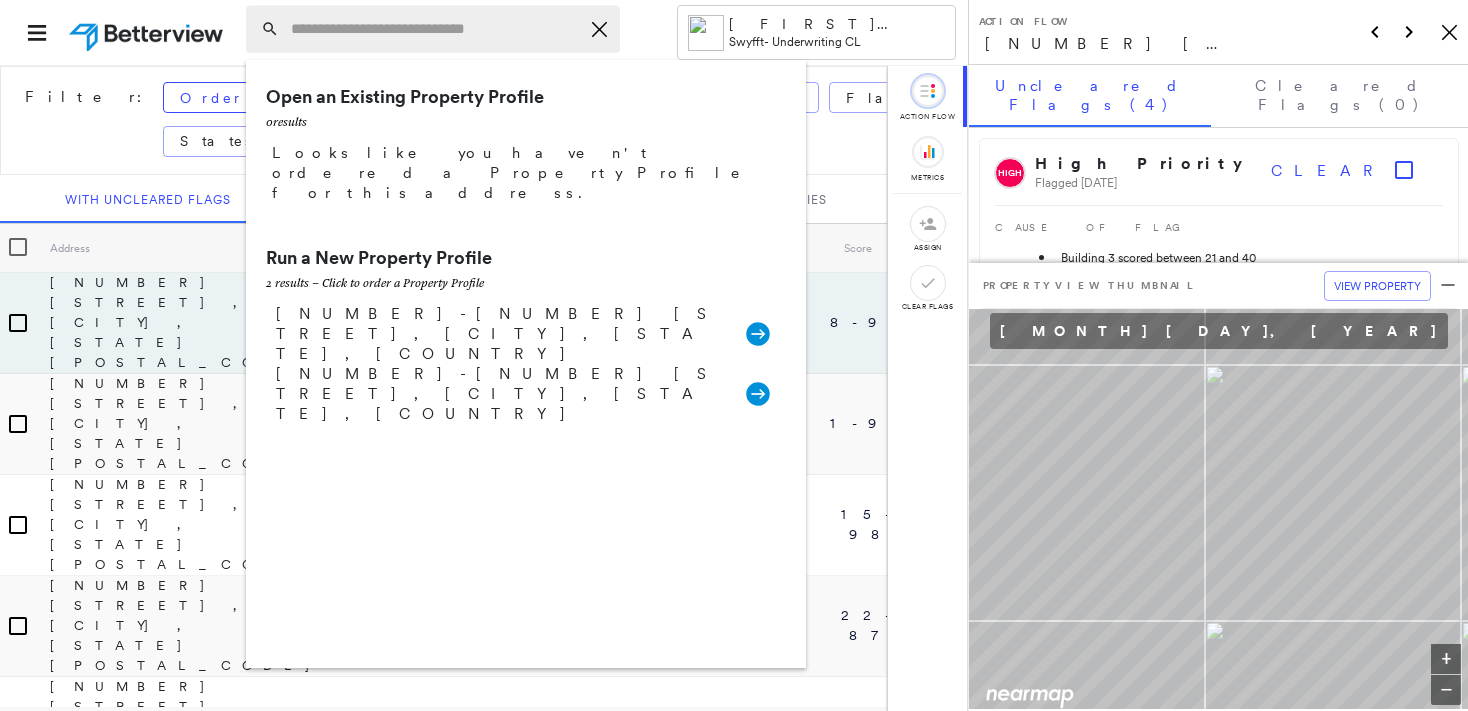 scroll, scrollTop: 0, scrollLeft: 0, axis: both 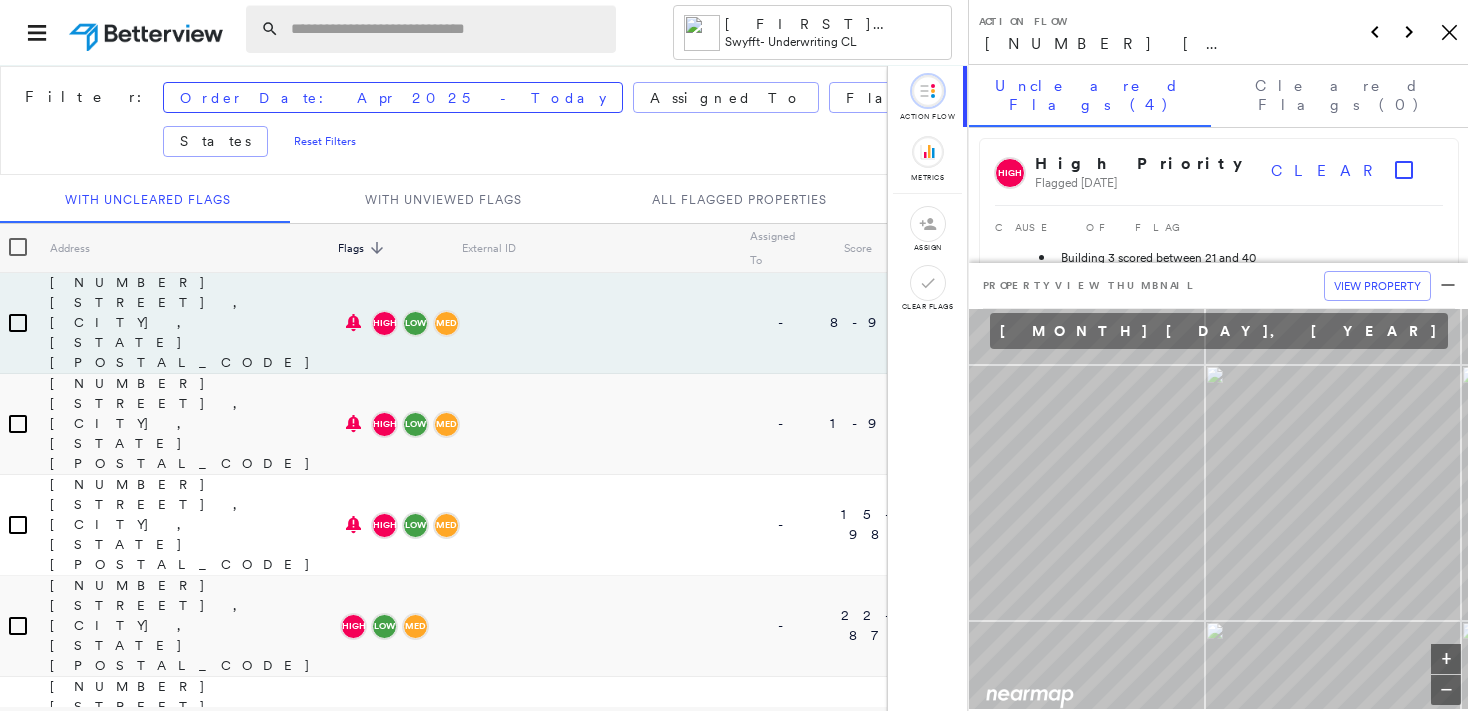 click at bounding box center [447, 29] 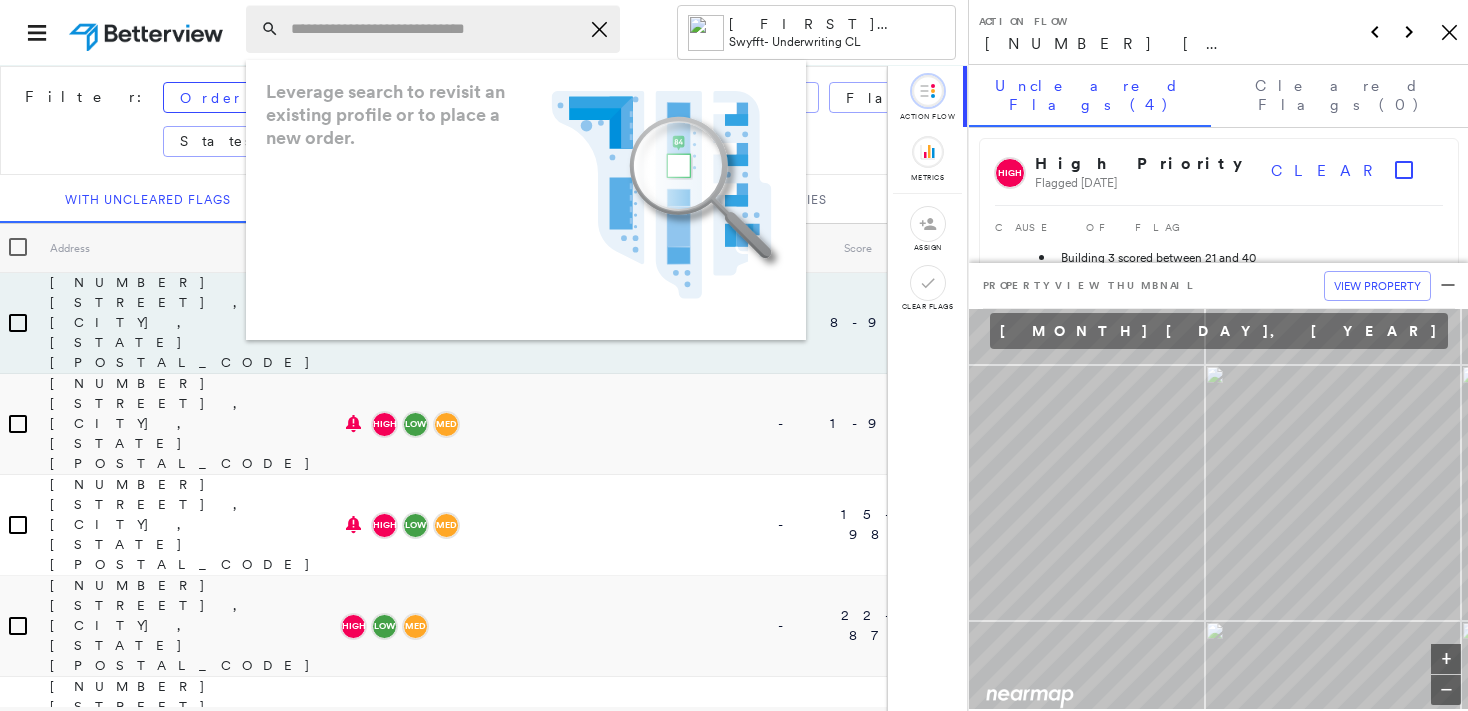 paste on "**********" 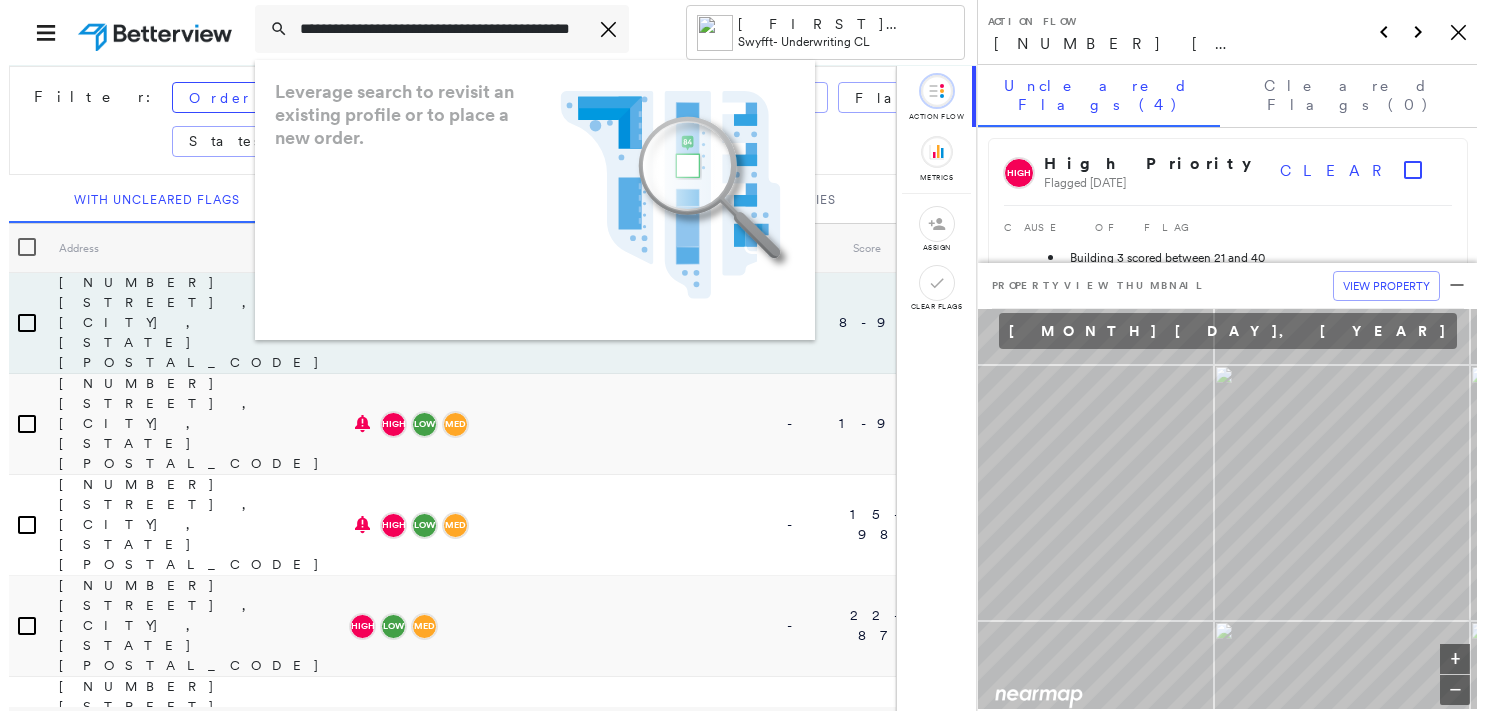 scroll, scrollTop: 0, scrollLeft: 42, axis: horizontal 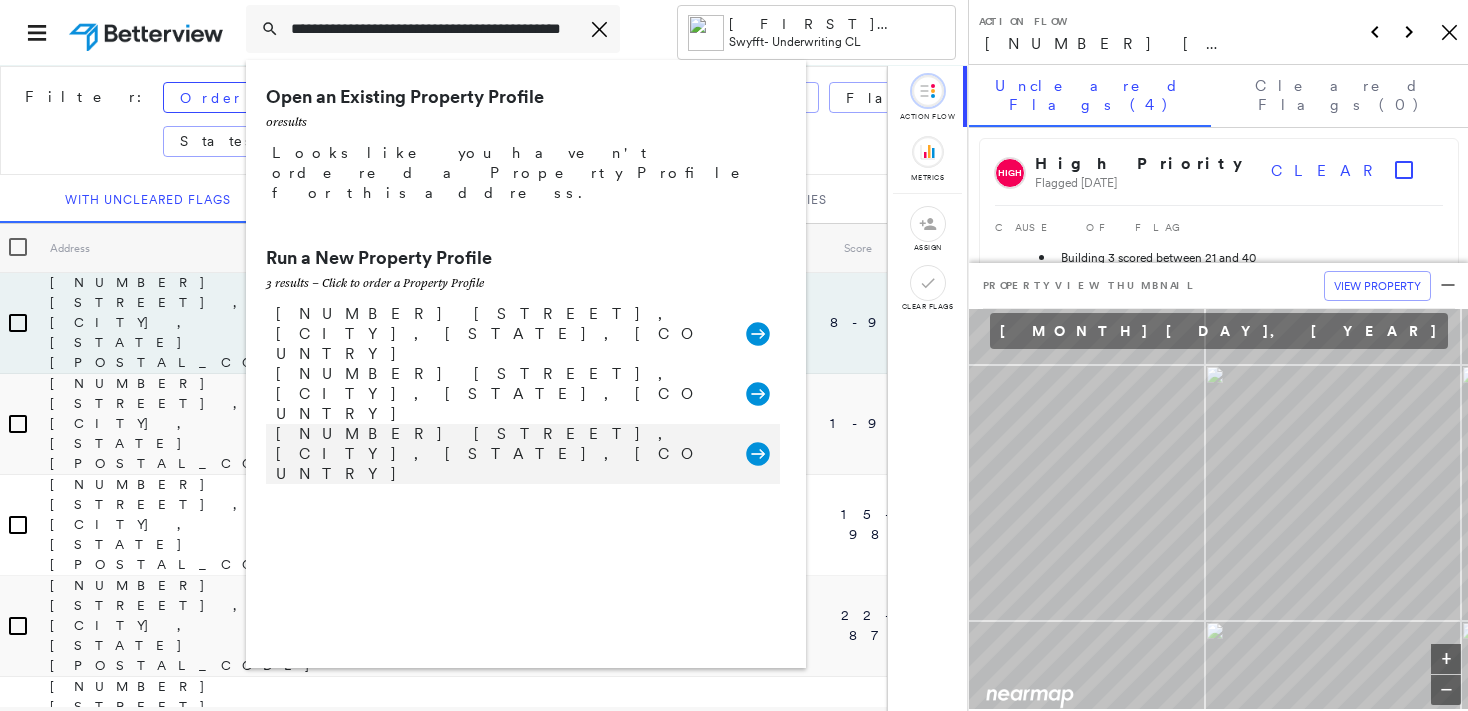 type on "**********" 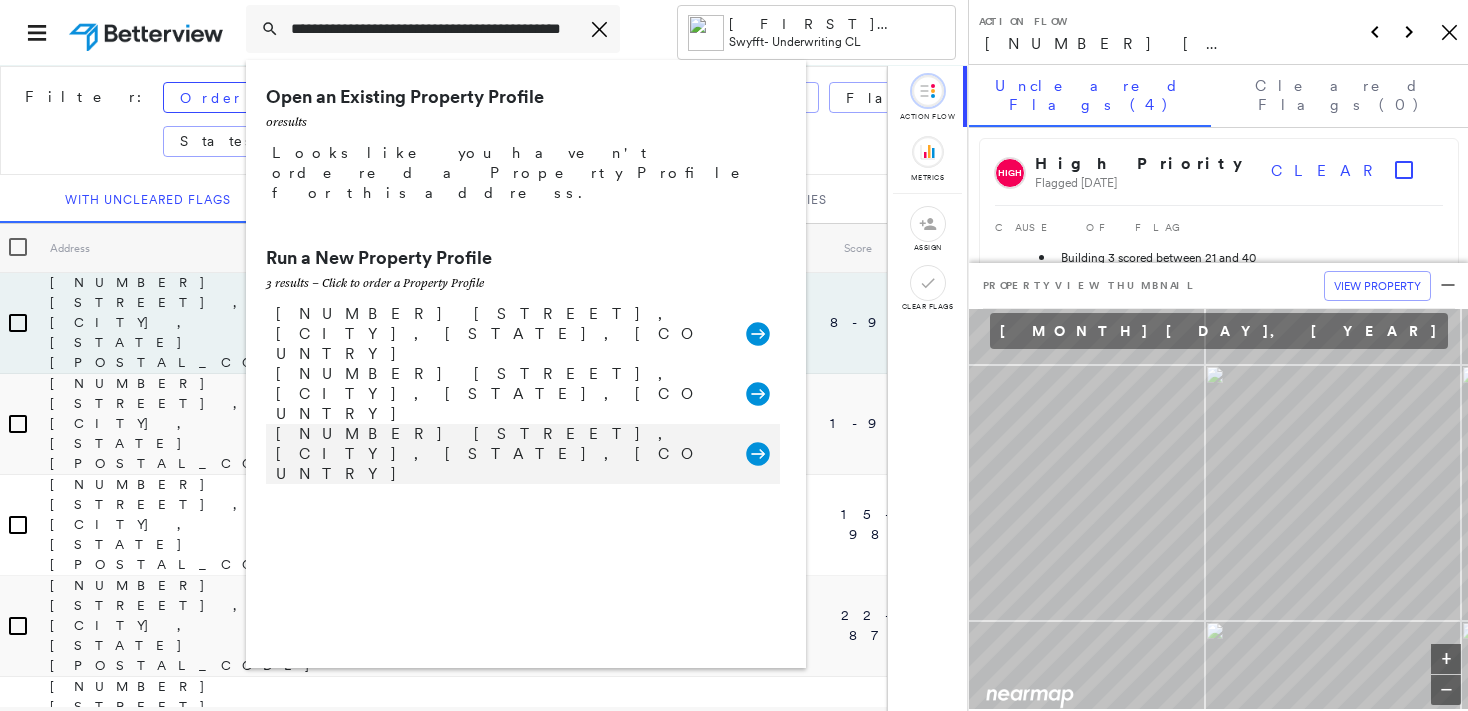 click on "1433 1/2 Mohawk Street, Los Angeles, CA 90026, USA" at bounding box center (501, 454) 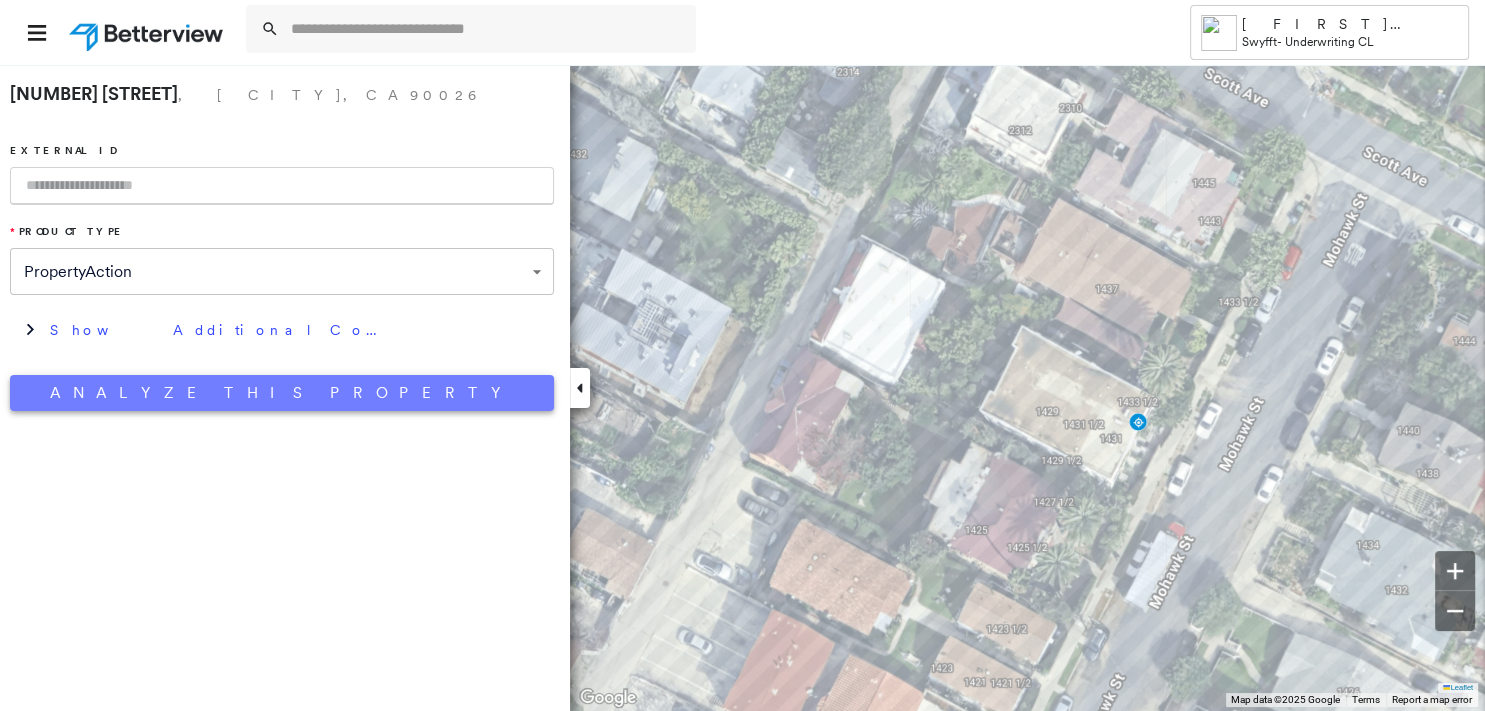 click on "Analyze This Property" at bounding box center (282, 393) 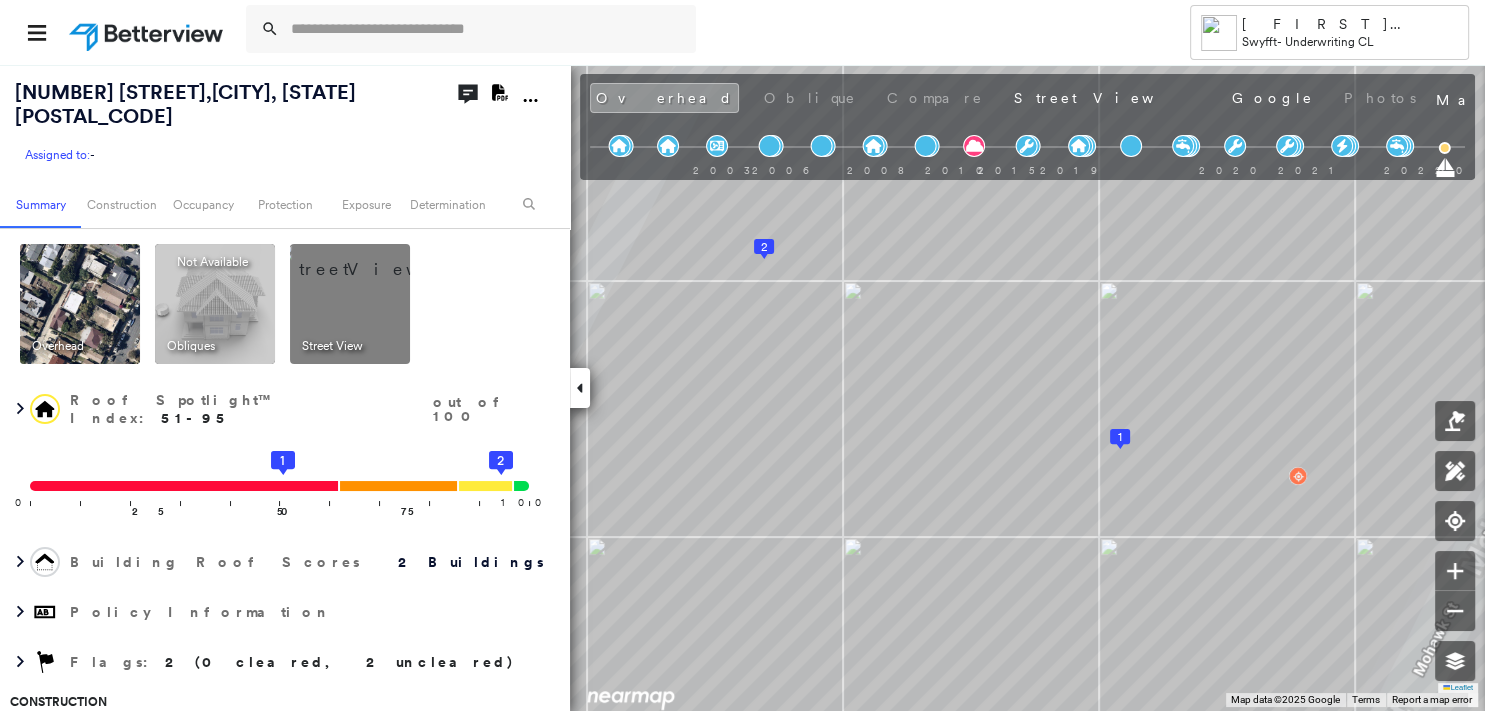 click 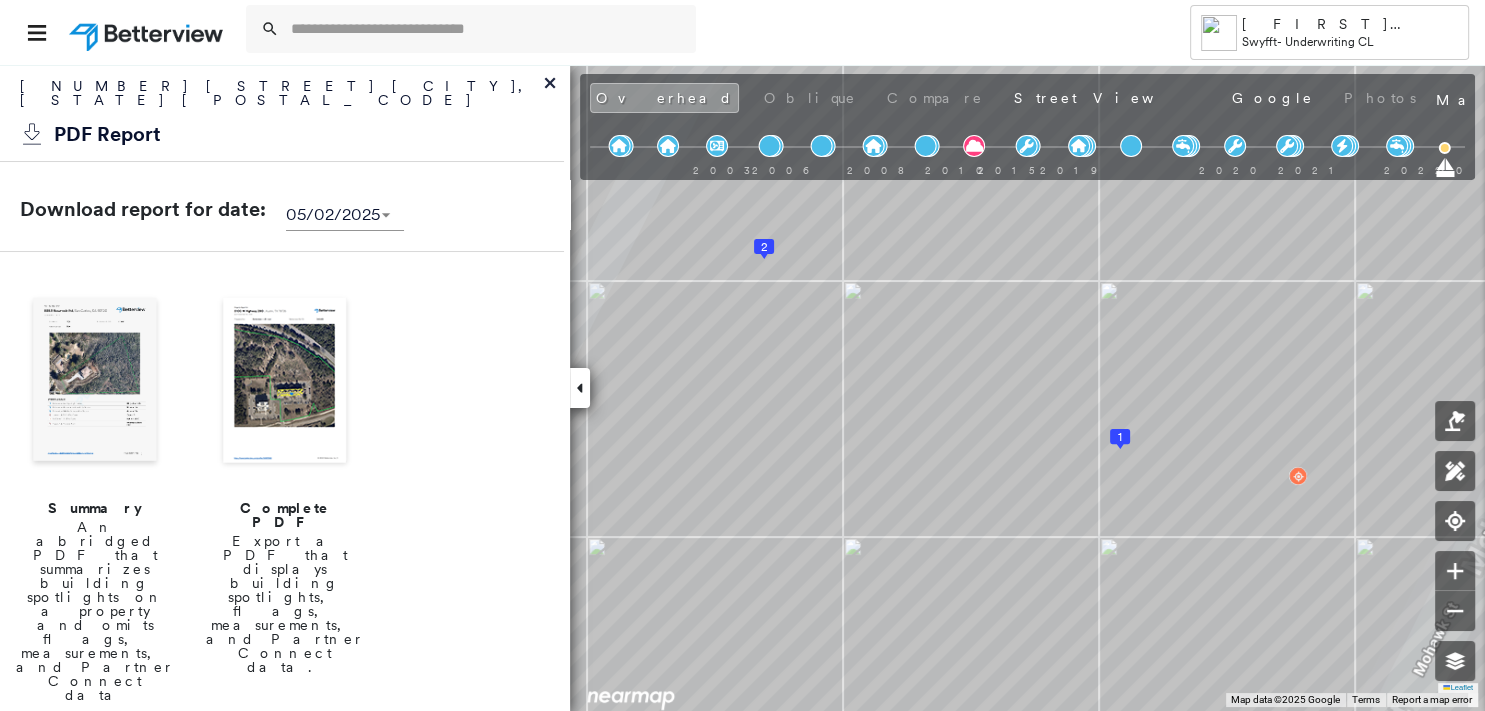 click at bounding box center [95, 382] 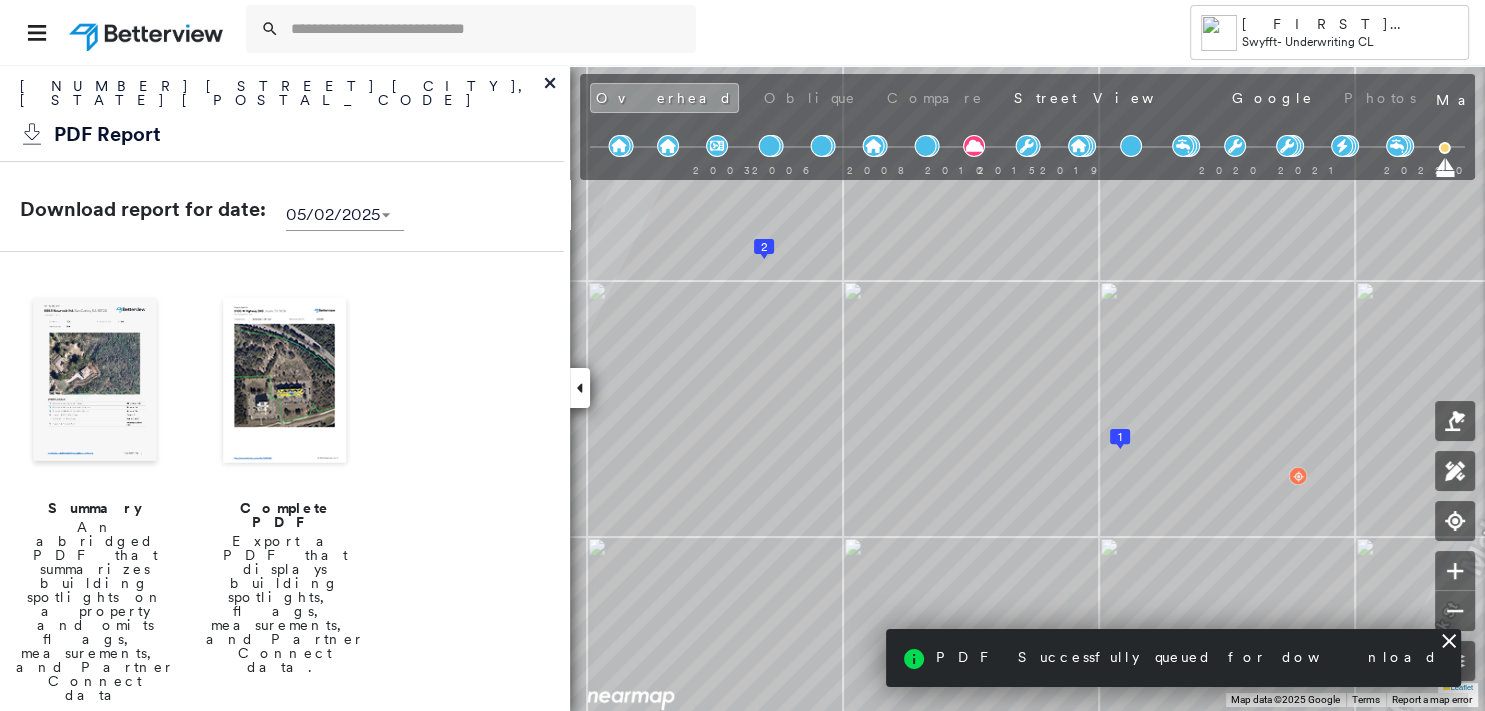 click at bounding box center (95, 382) 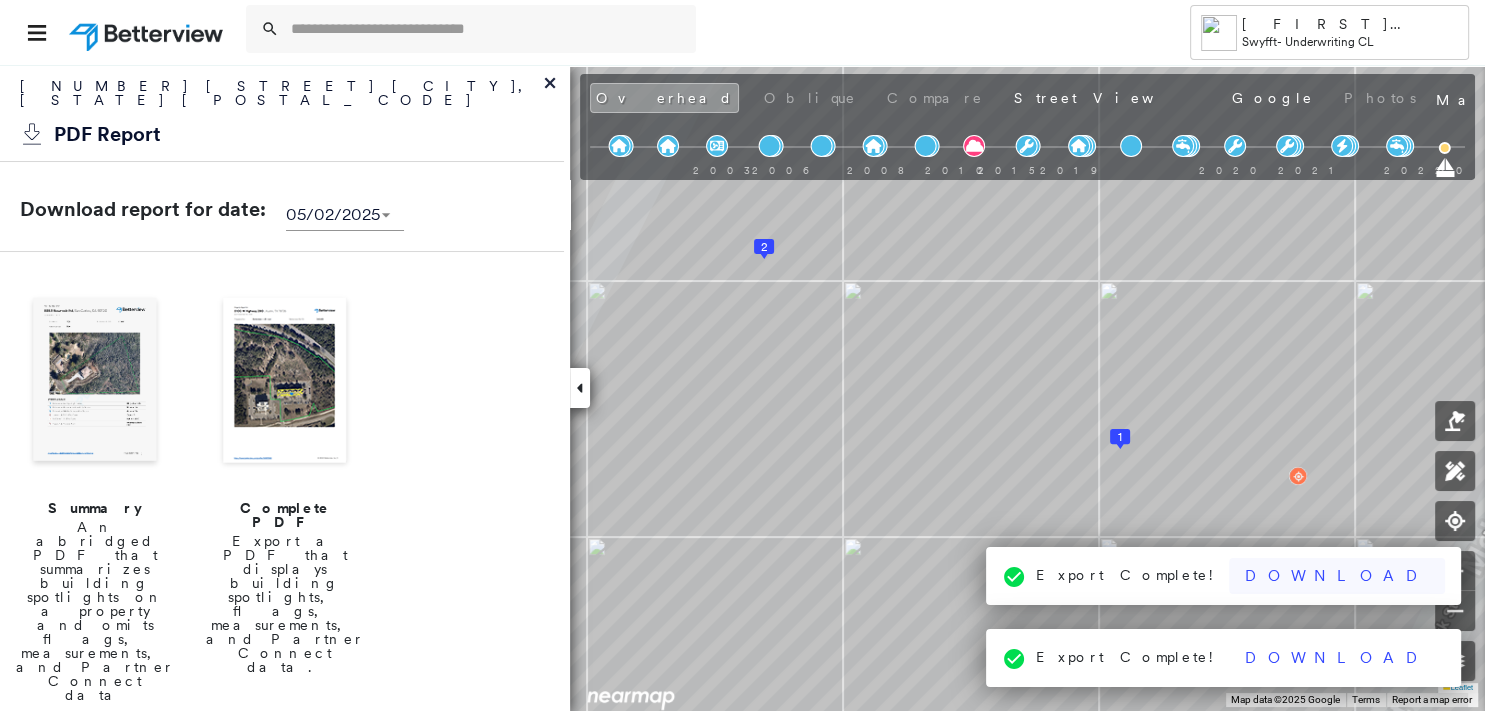 click on "Download" at bounding box center [1337, 576] 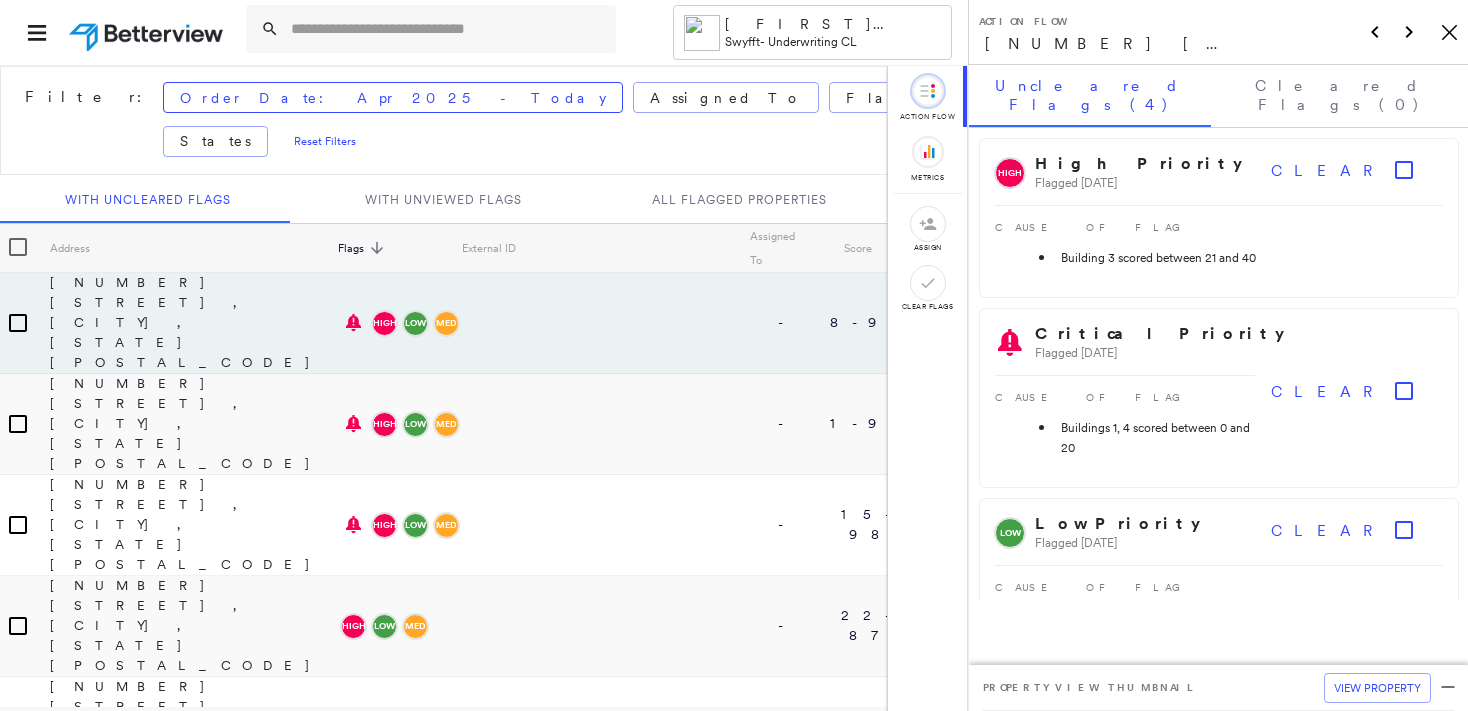 click at bounding box center (447, 29) 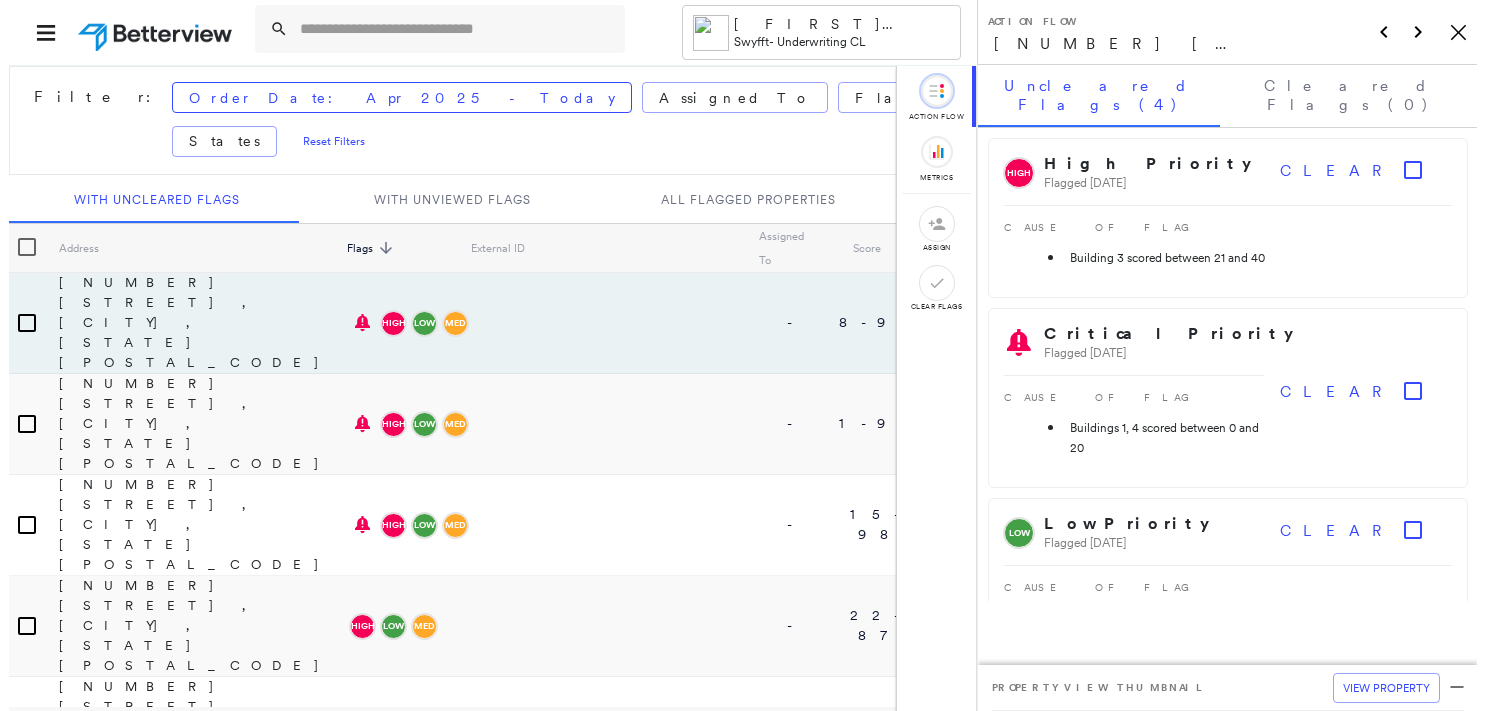 scroll, scrollTop: 0, scrollLeft: 0, axis: both 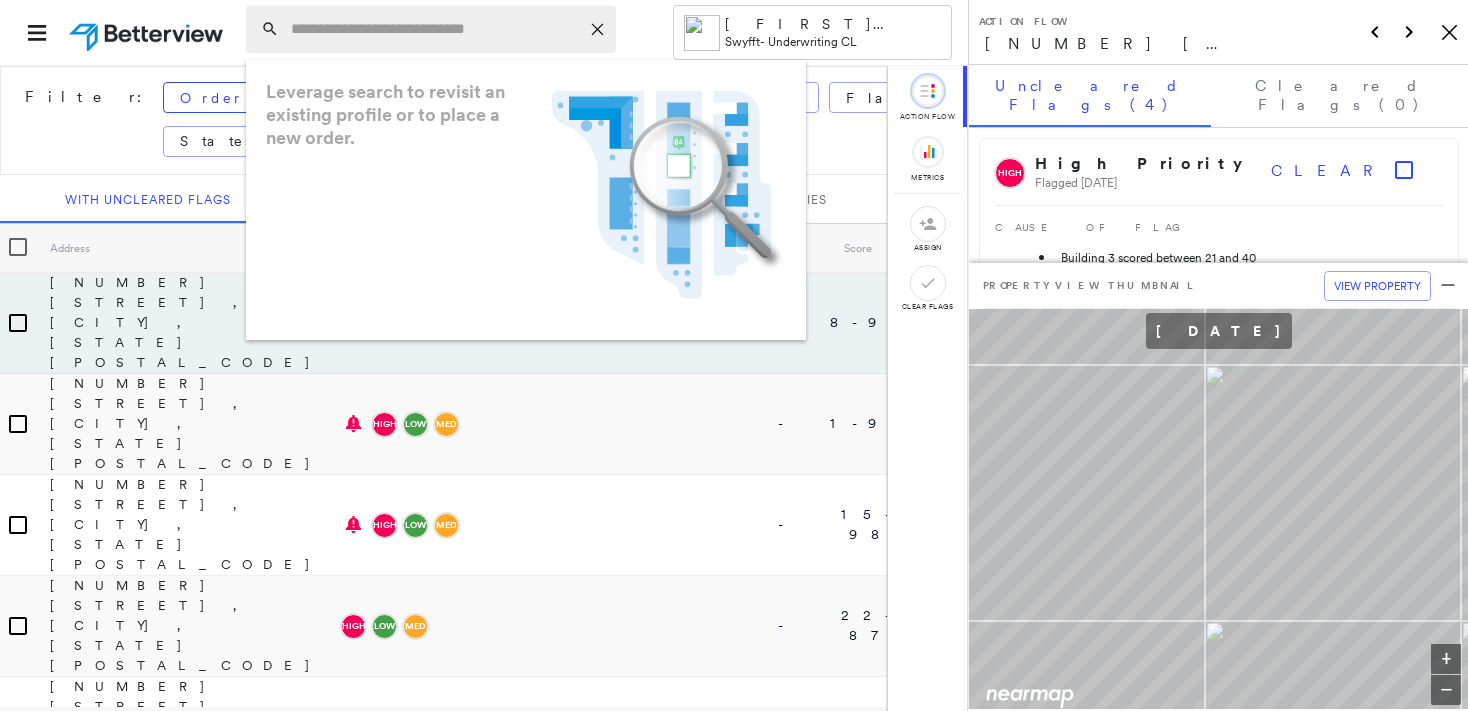 paste on "**********" 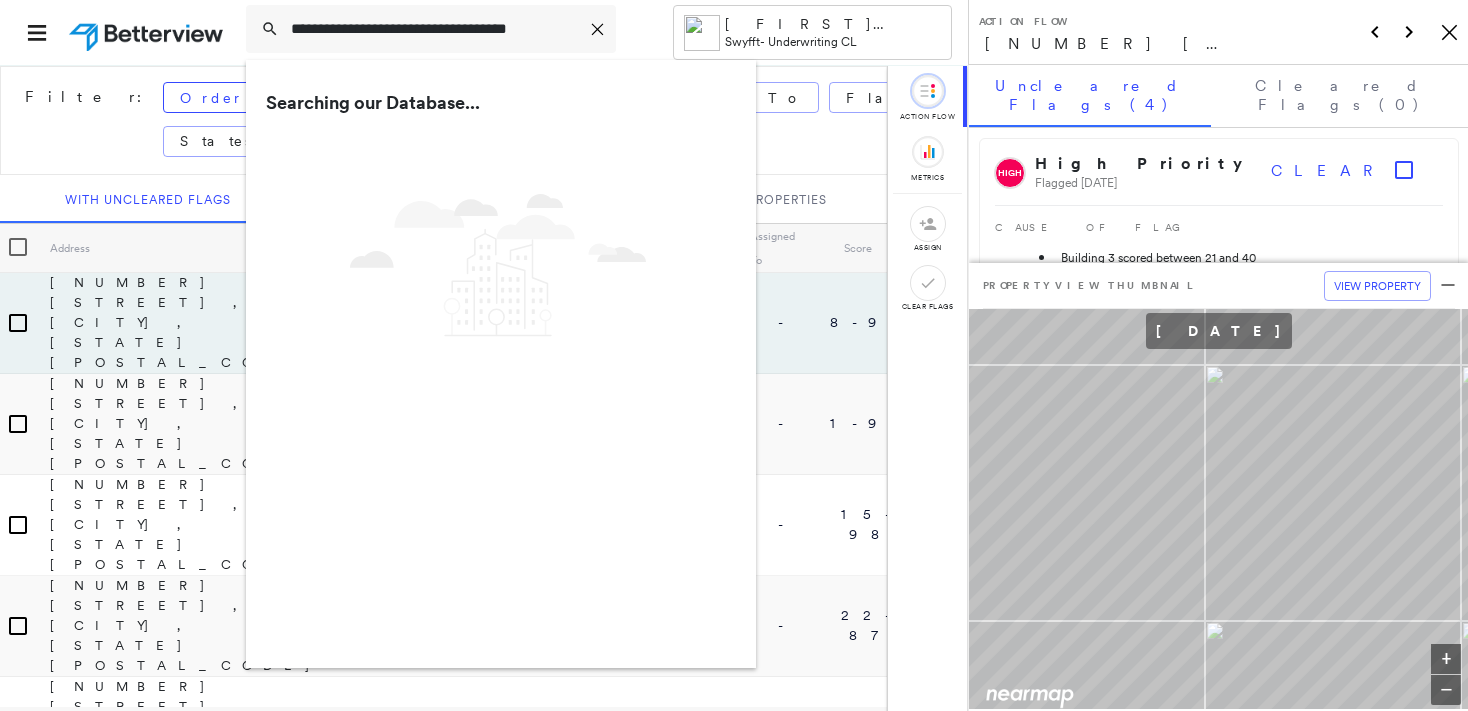 type on "**********" 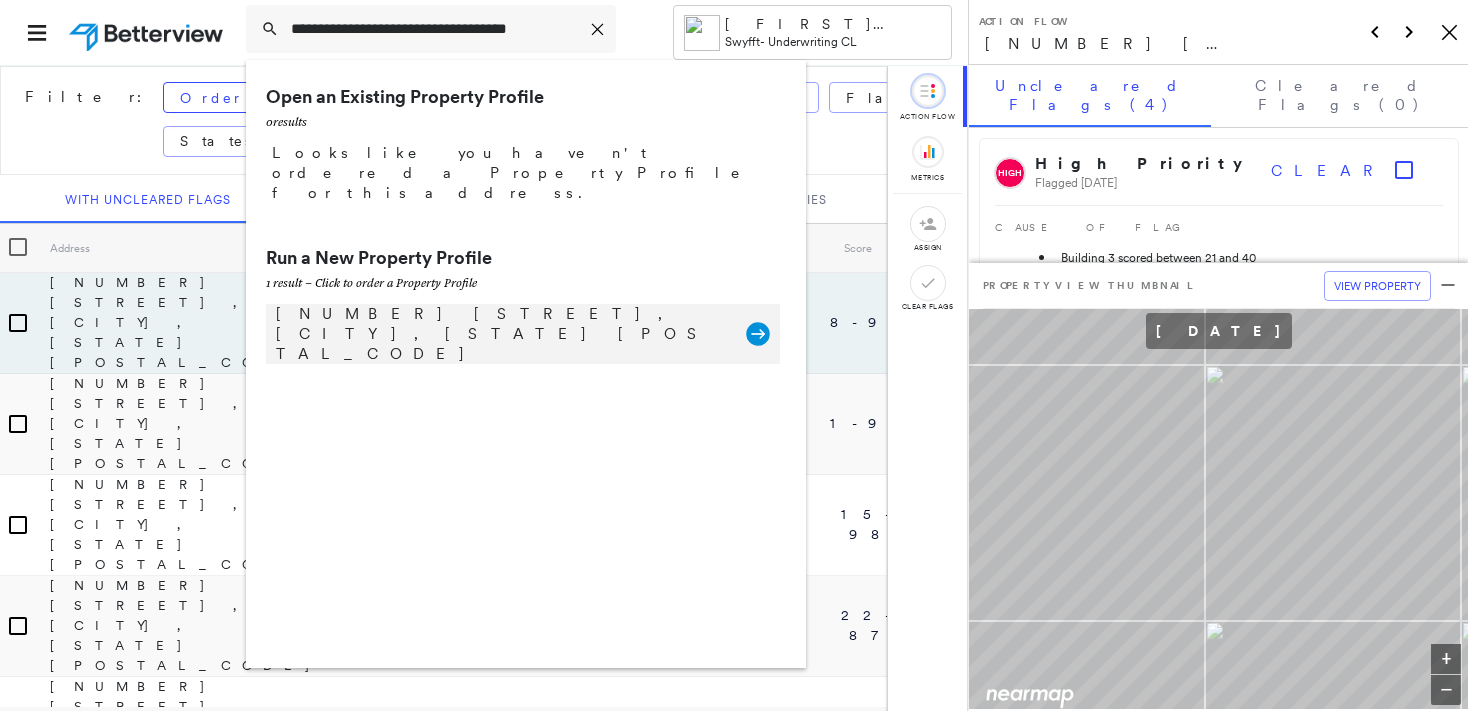 click on "201 Duncan St, San Francisco, CA 94131" at bounding box center (501, 334) 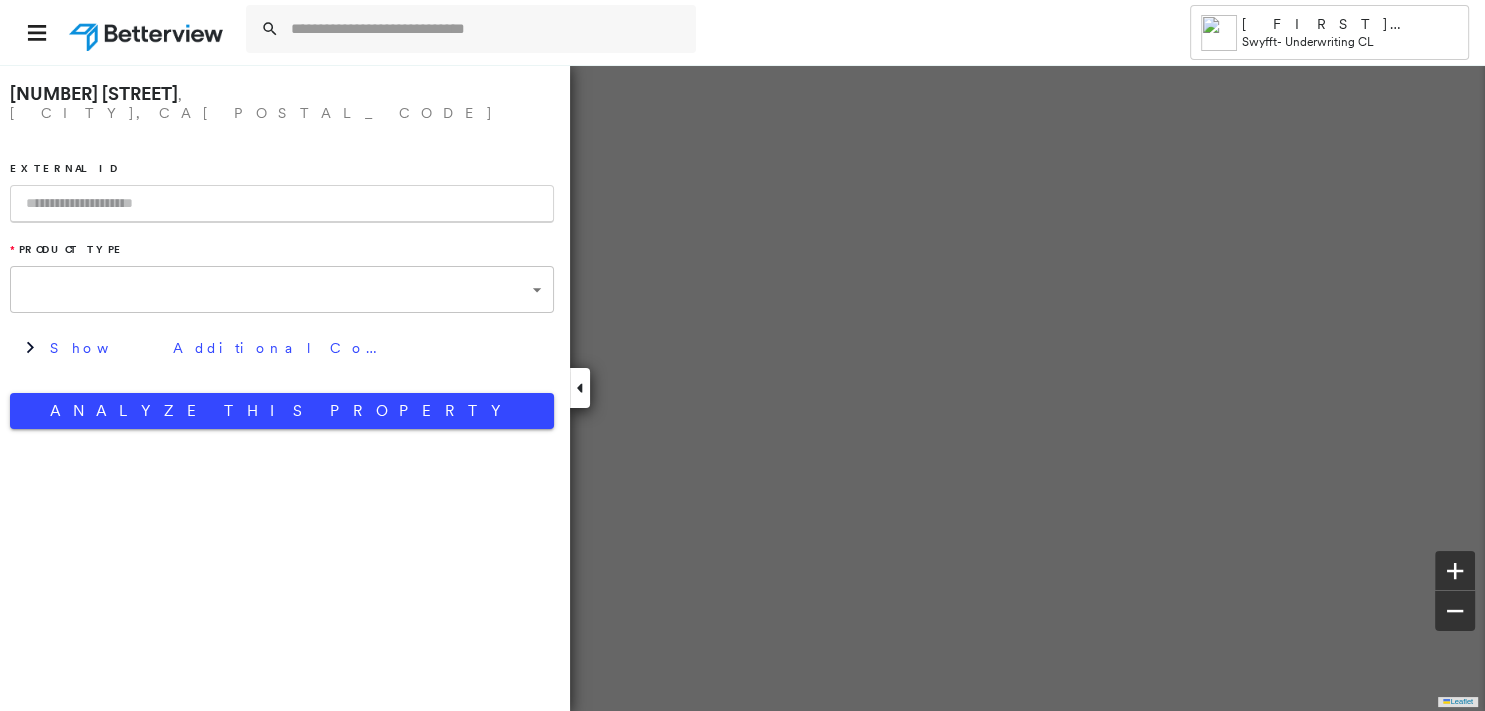 type on "**********" 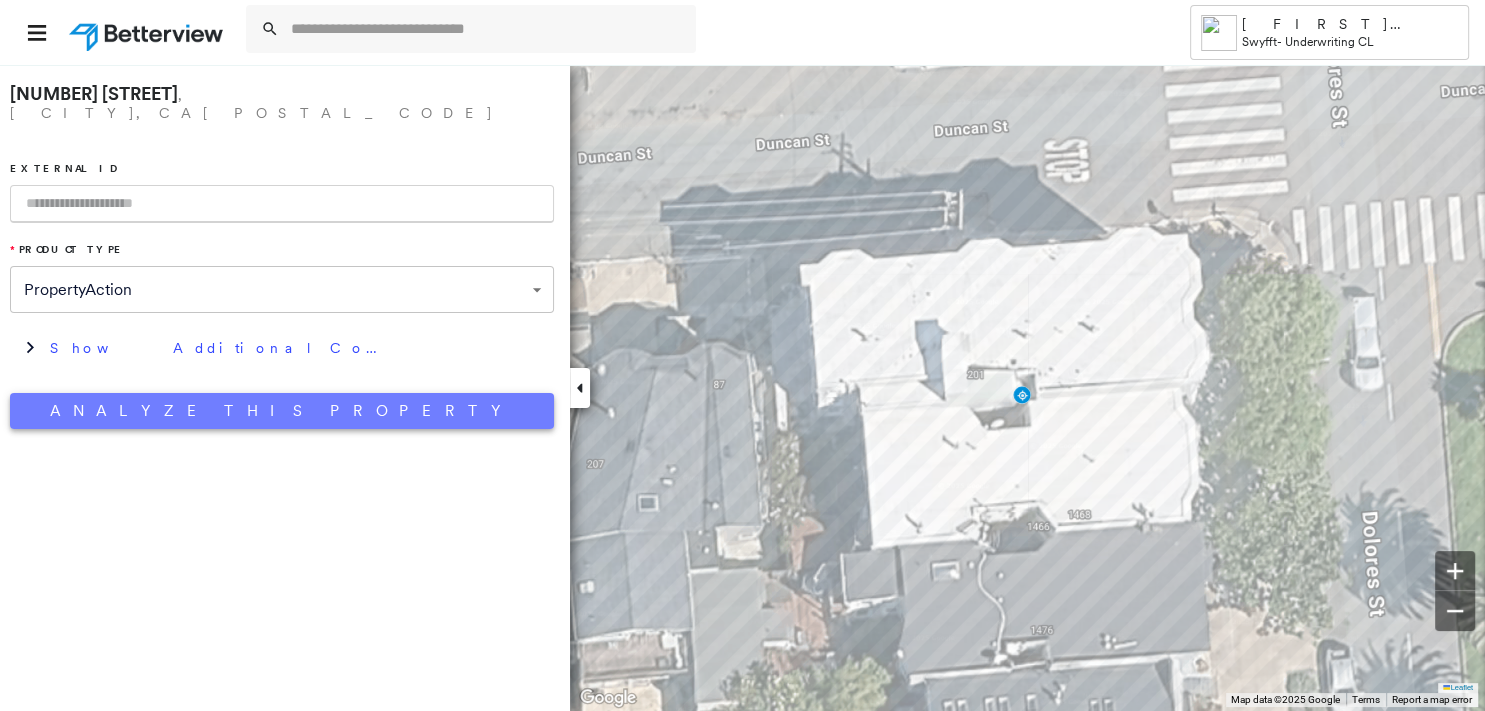click on "Analyze This Property" at bounding box center [282, 411] 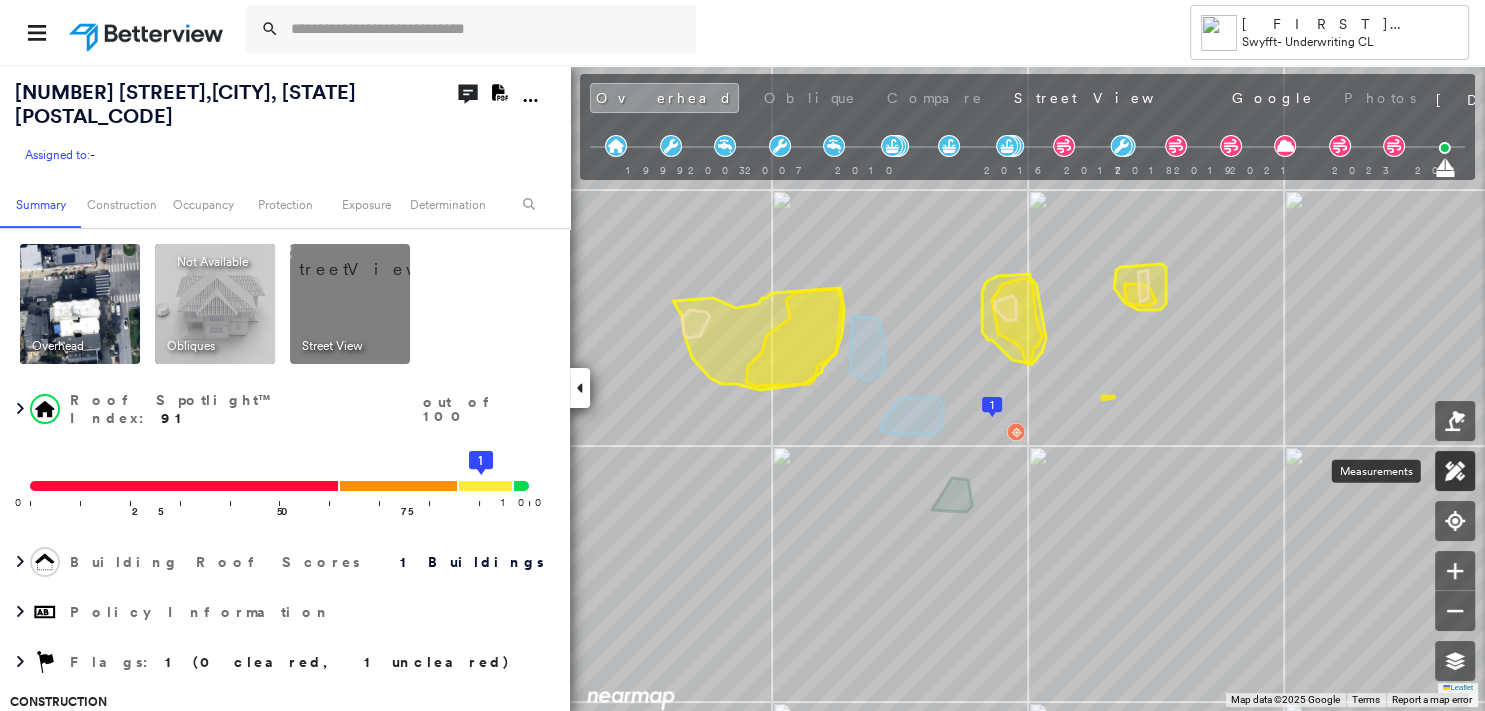 click 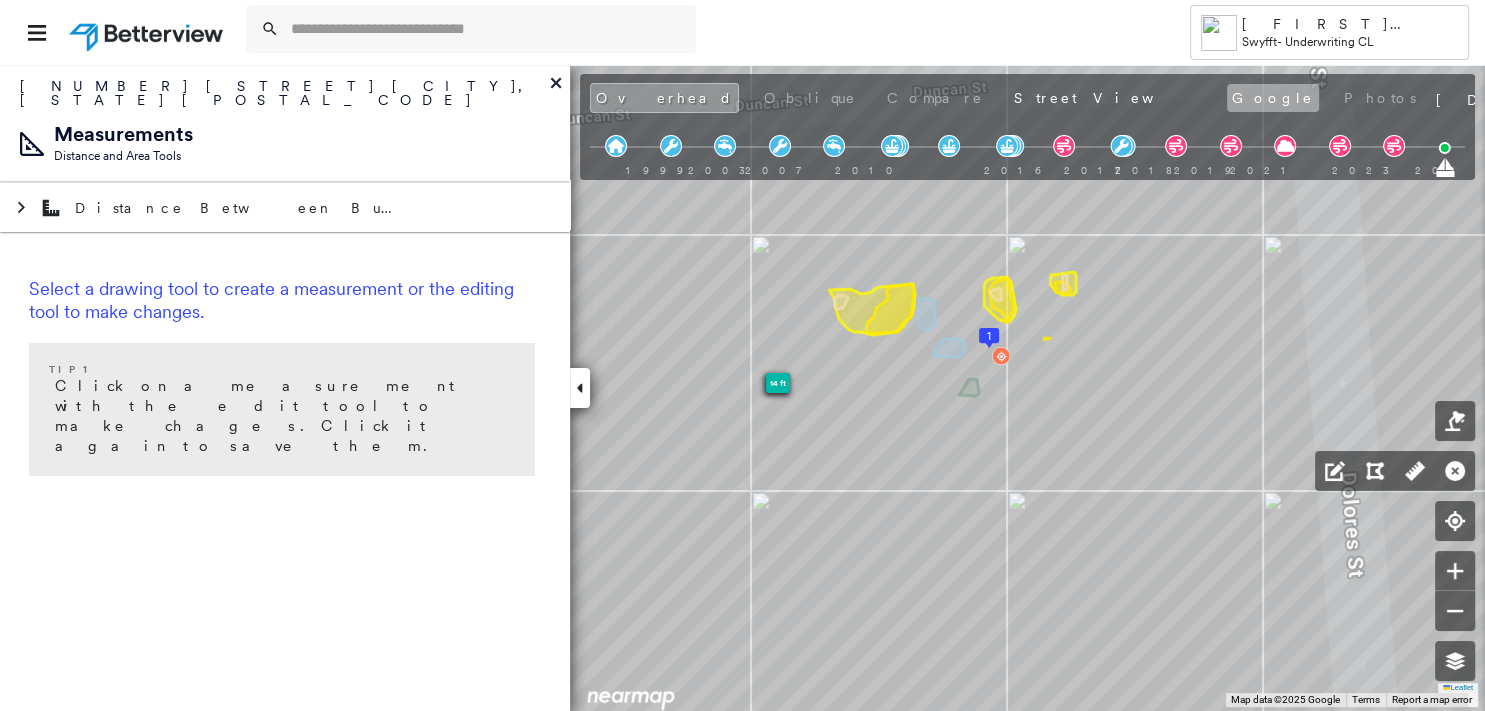 click on "Google" at bounding box center (1273, 98) 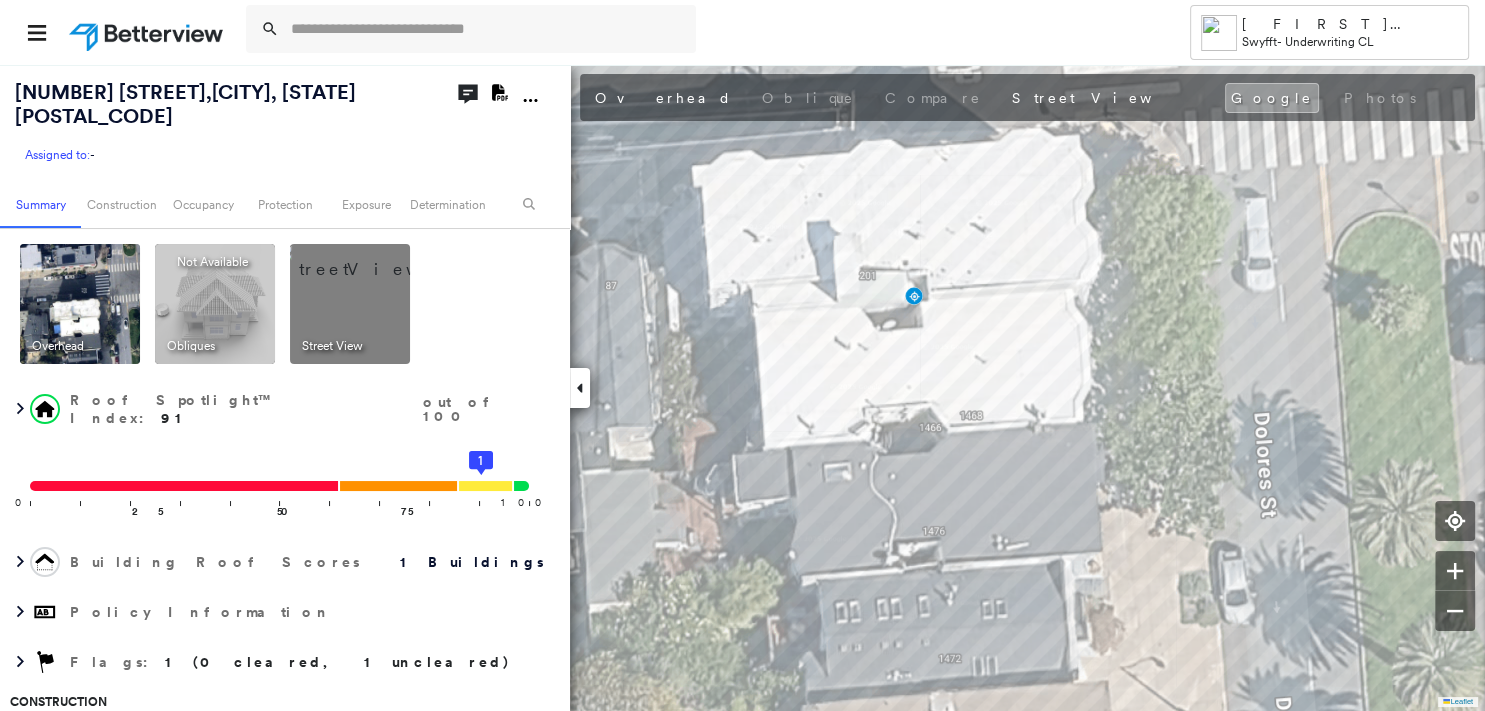click on "Open Comments" 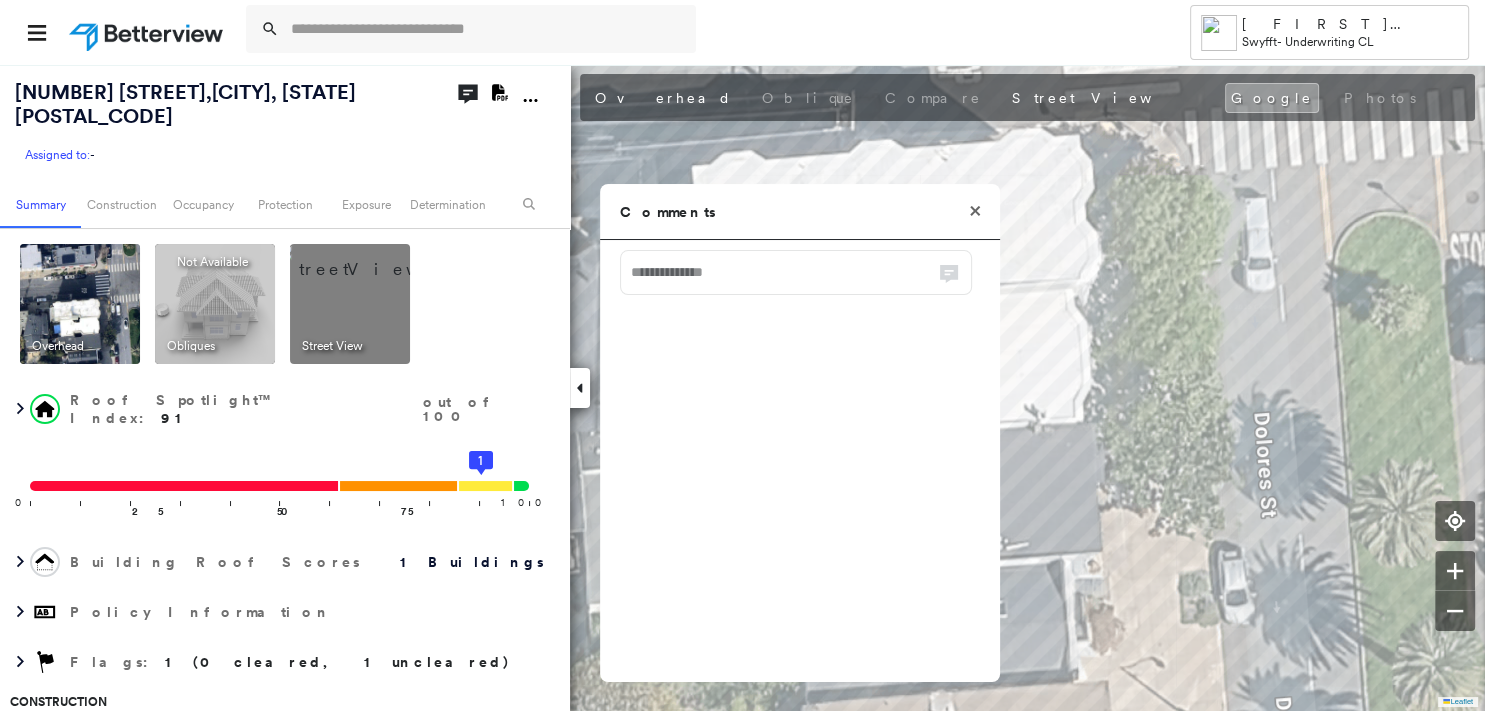 click 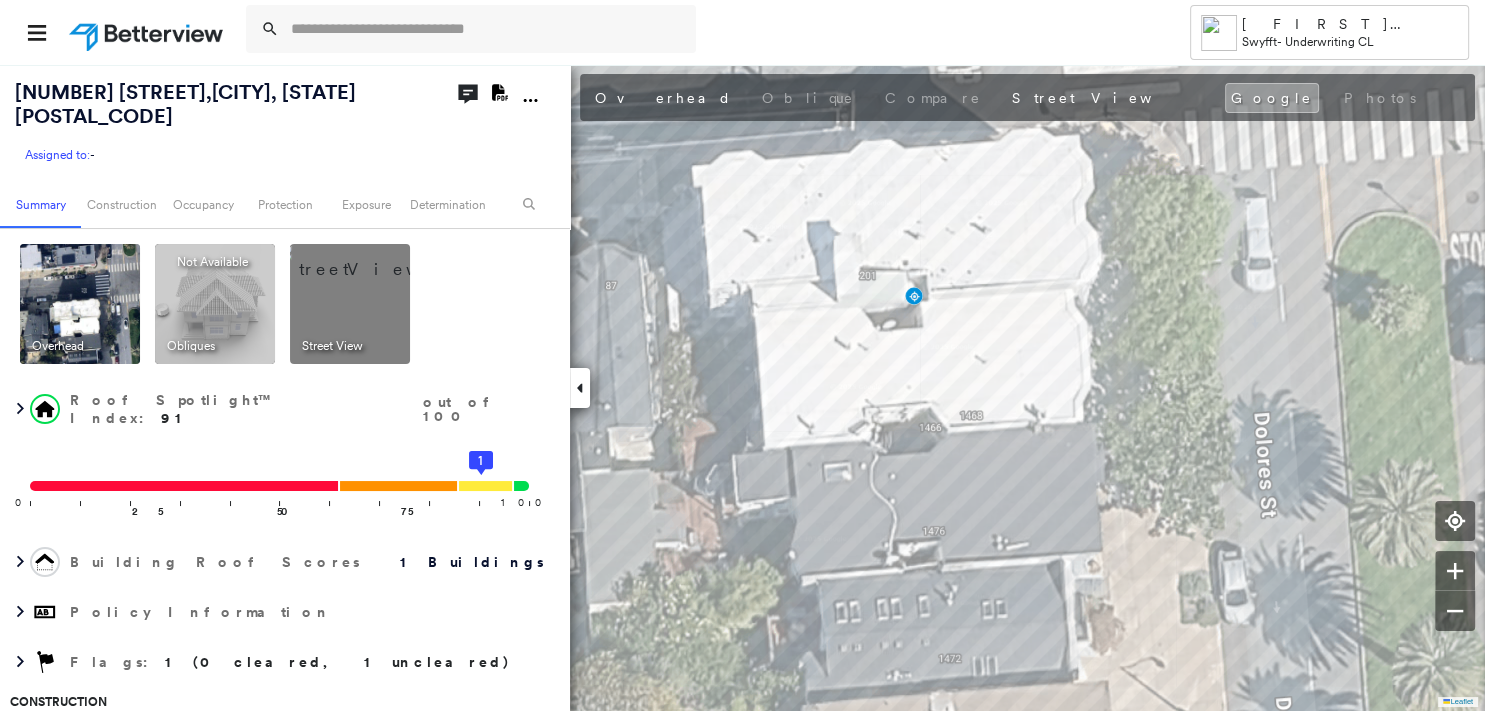click on "Download PDF Report" 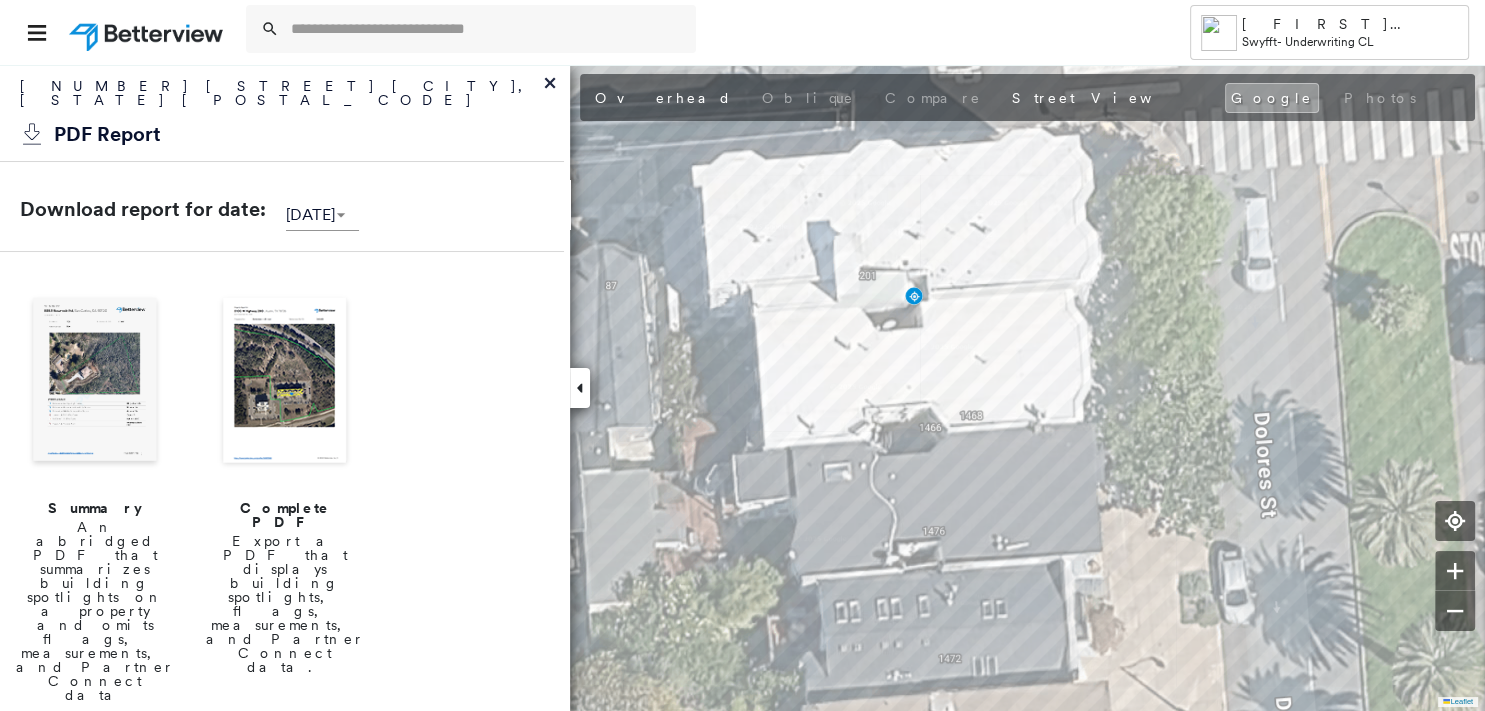 click at bounding box center [95, 382] 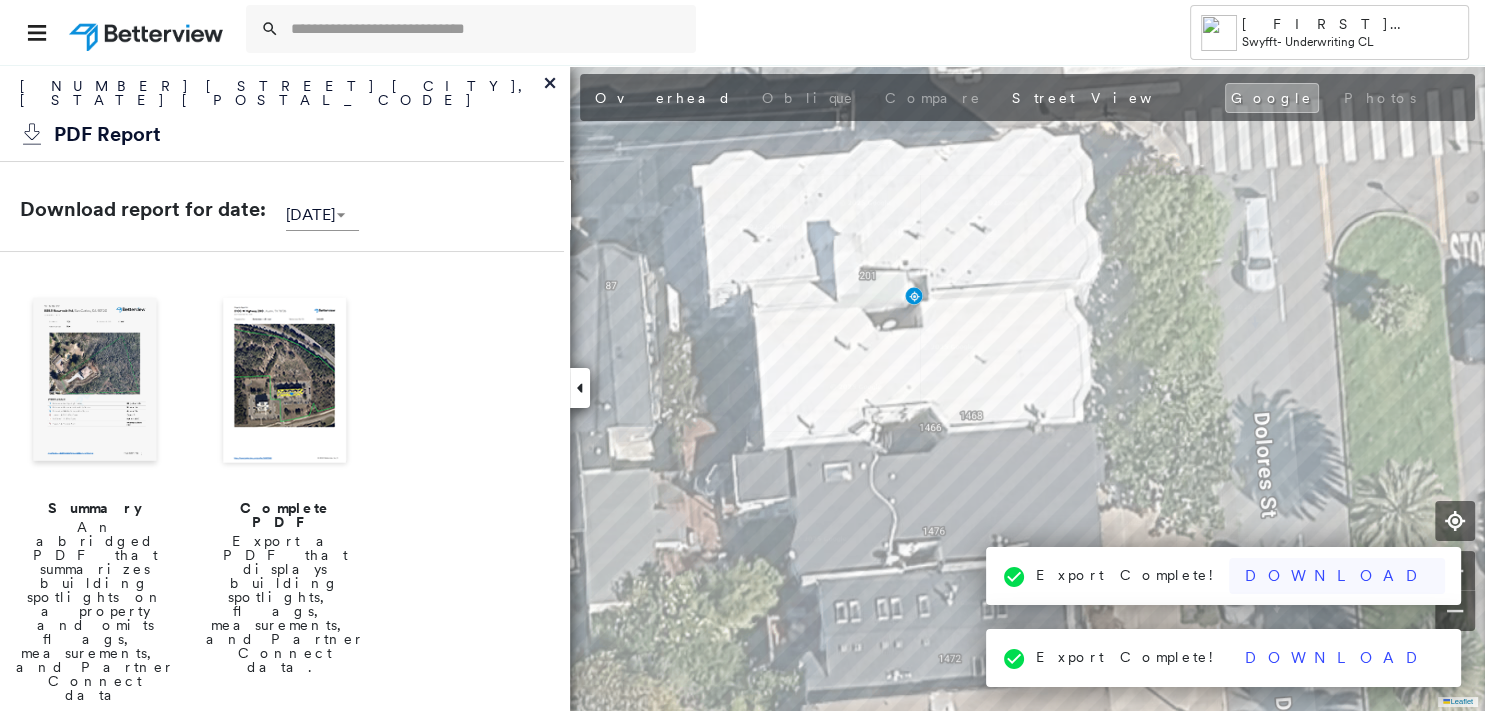 click on "Download" at bounding box center (1337, 576) 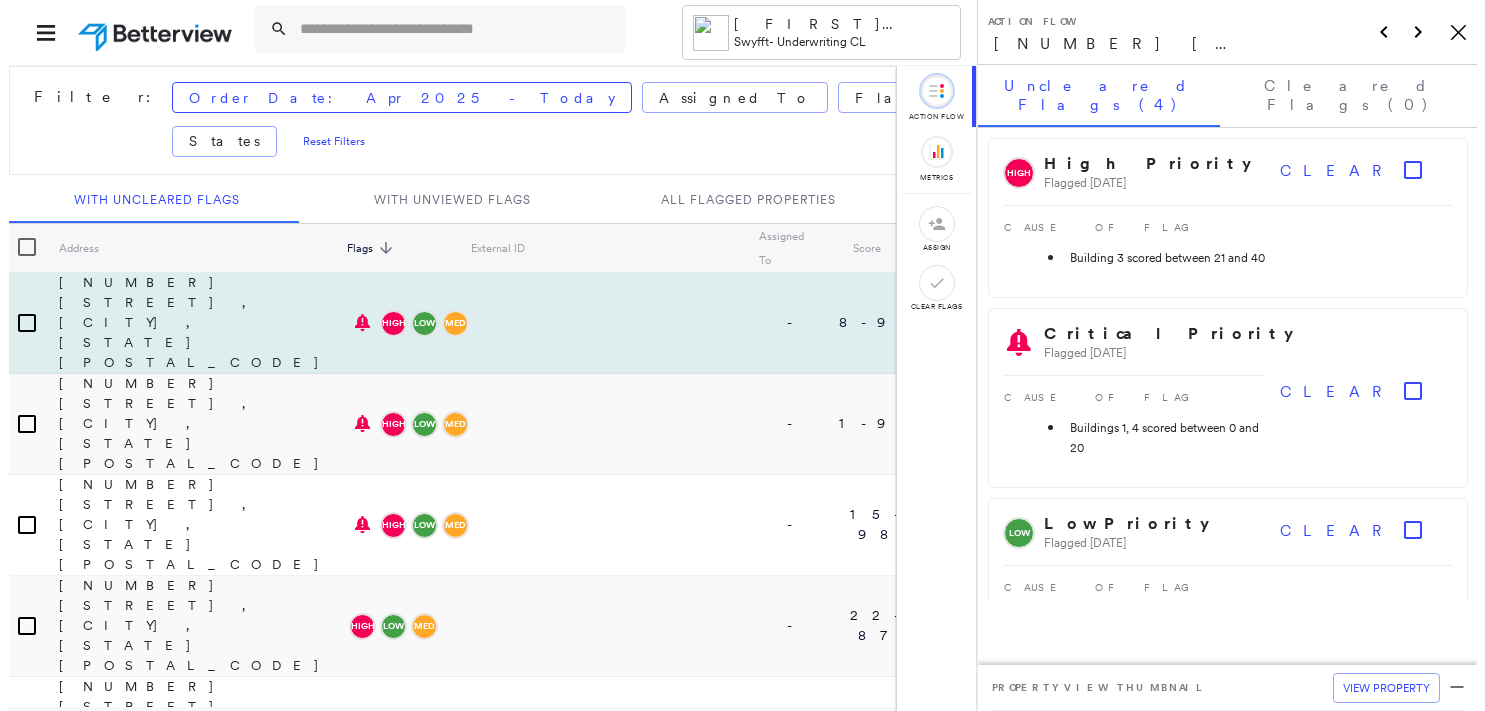 scroll, scrollTop: 0, scrollLeft: 0, axis: both 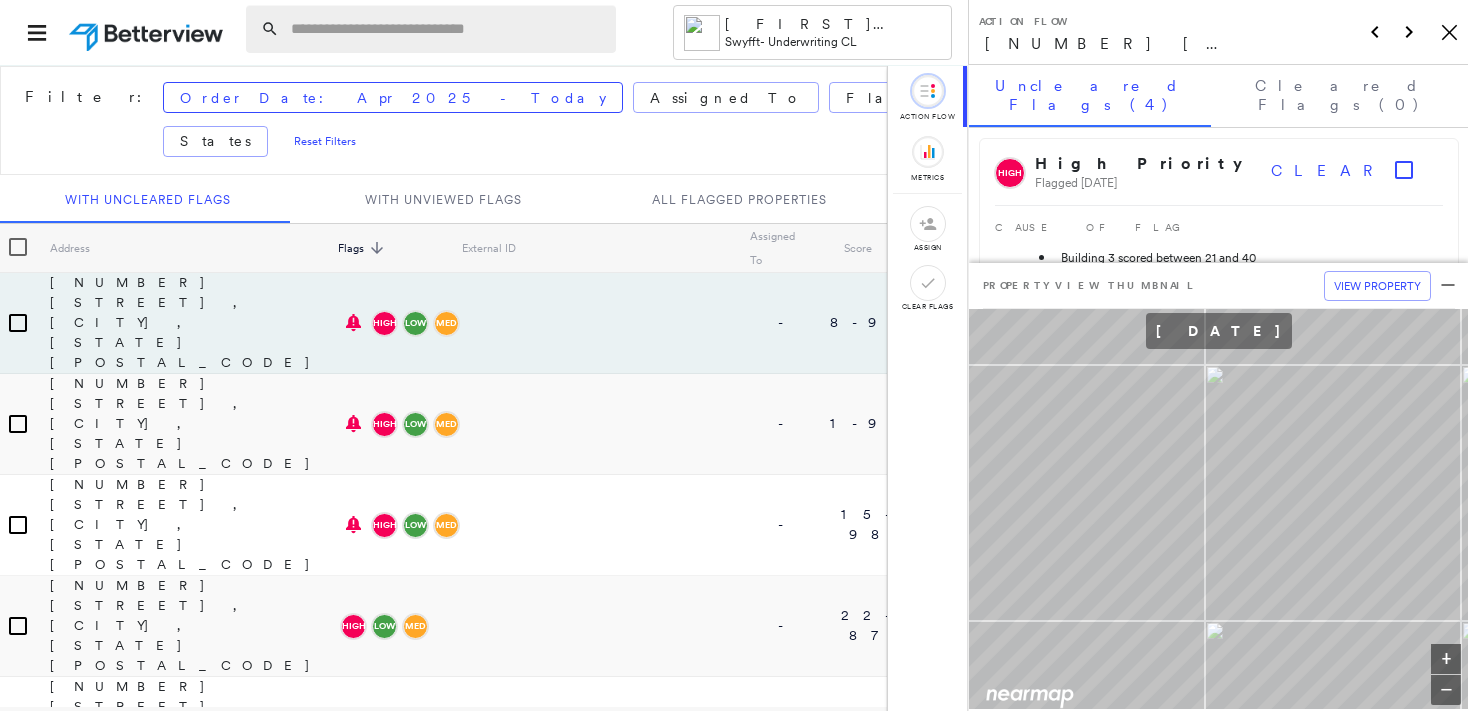click at bounding box center [447, 29] 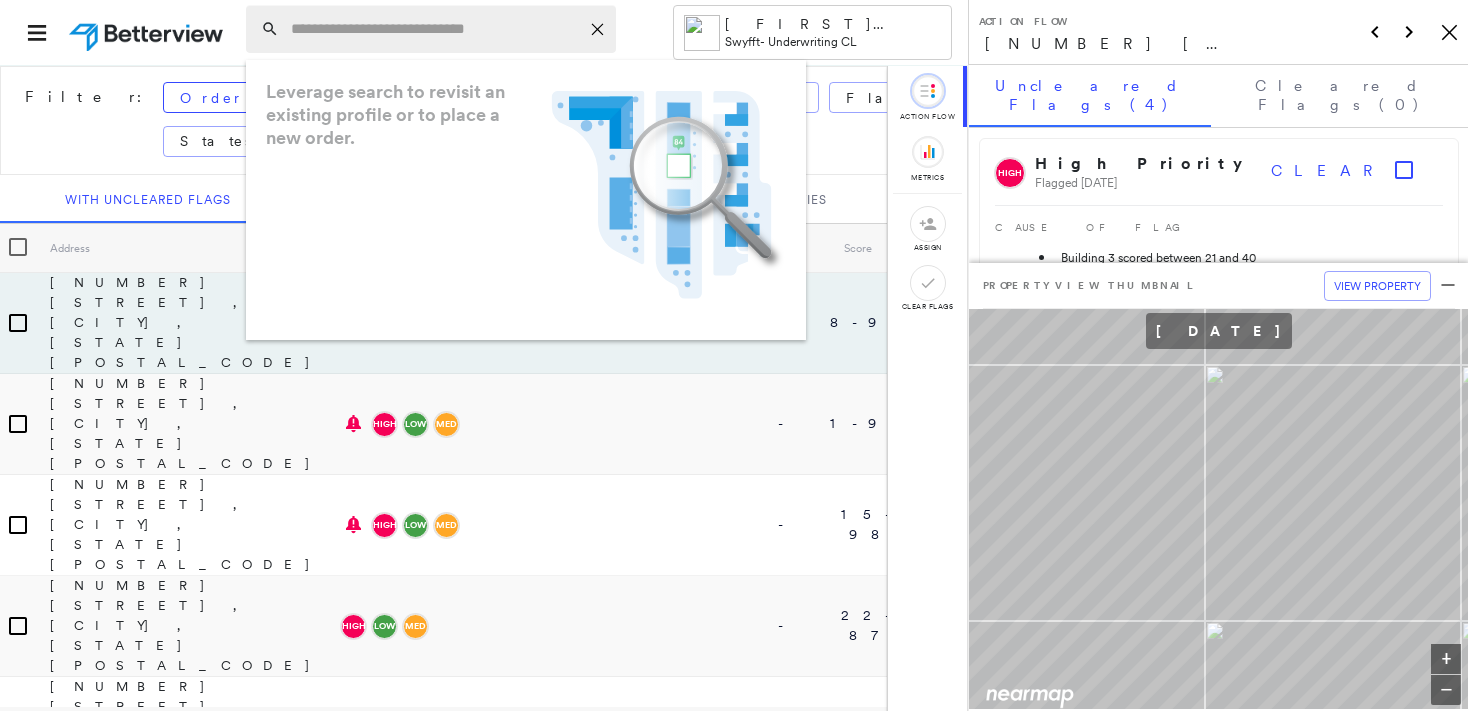 paste on "**********" 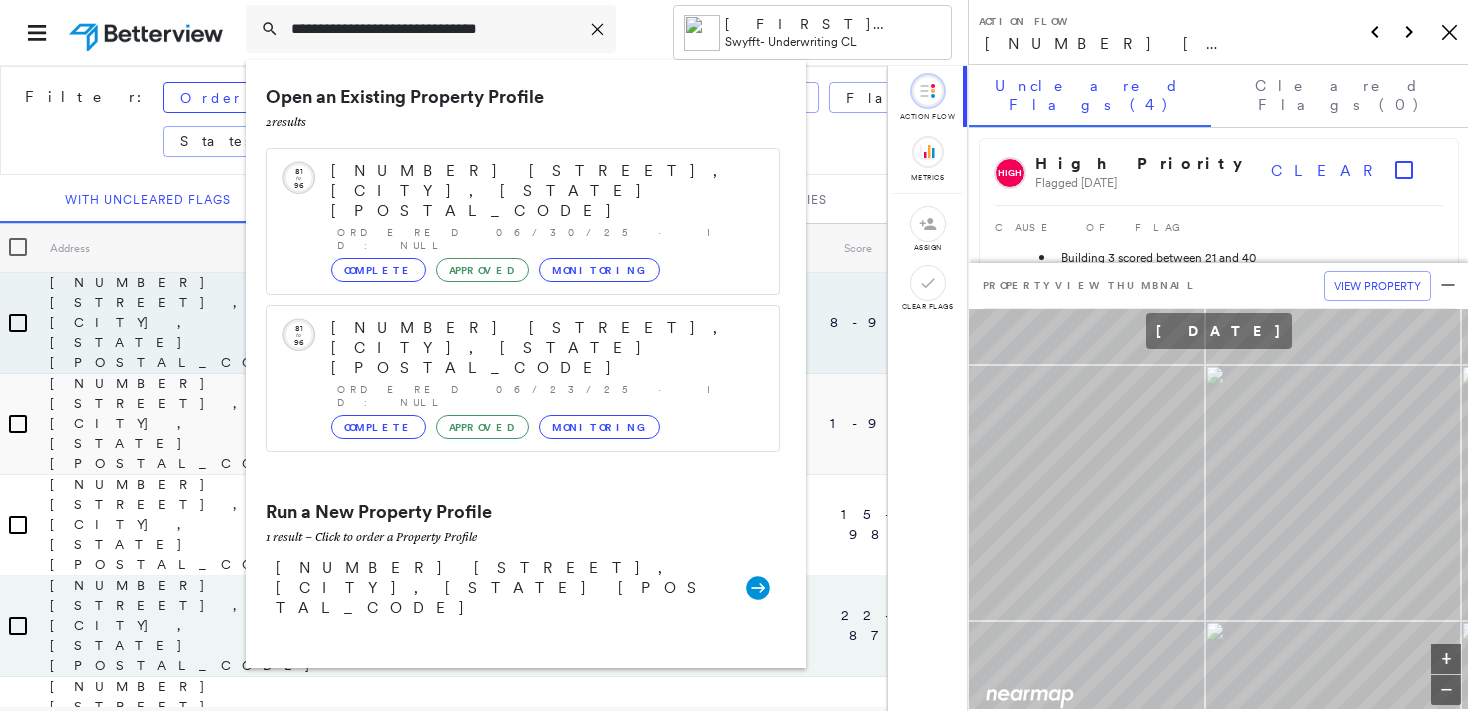 type on "**********" 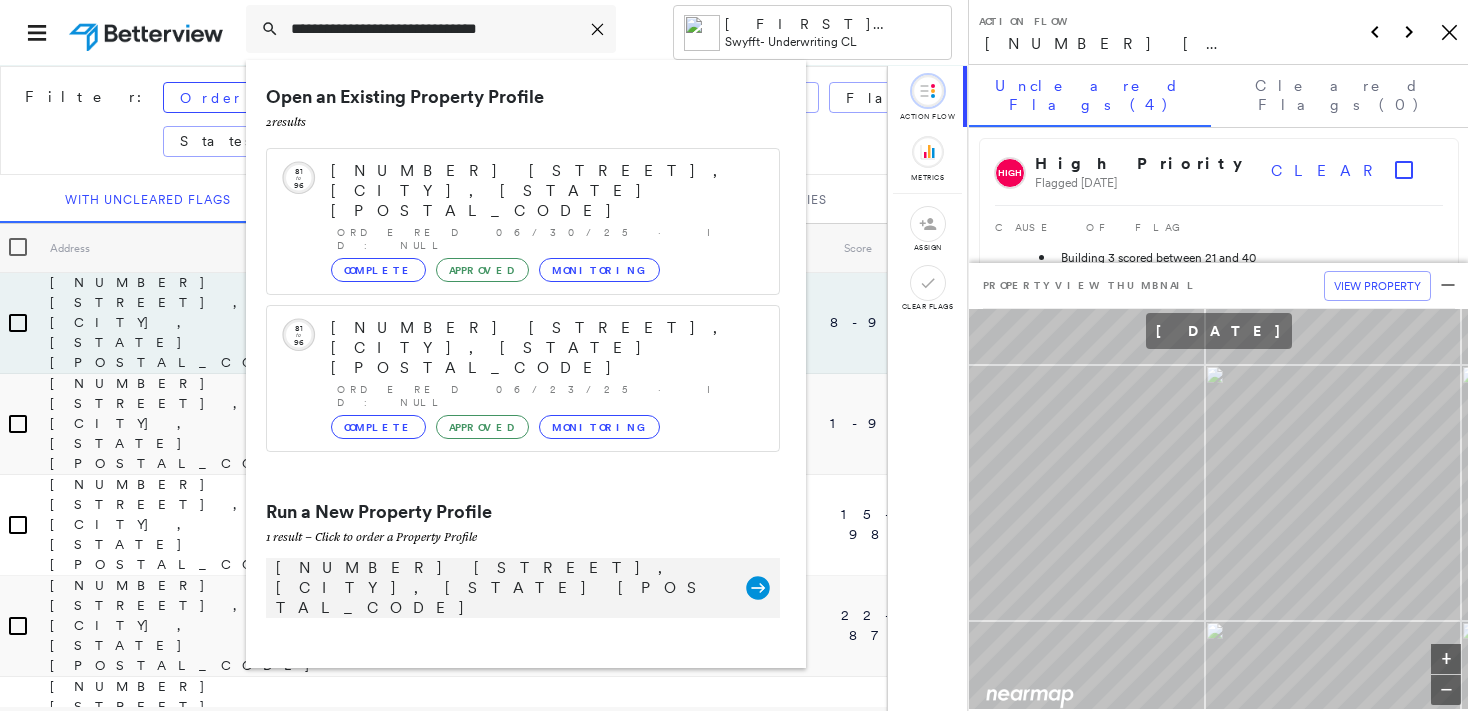 click on "7141 9th St, Buena Park, CA 90621" at bounding box center (501, 588) 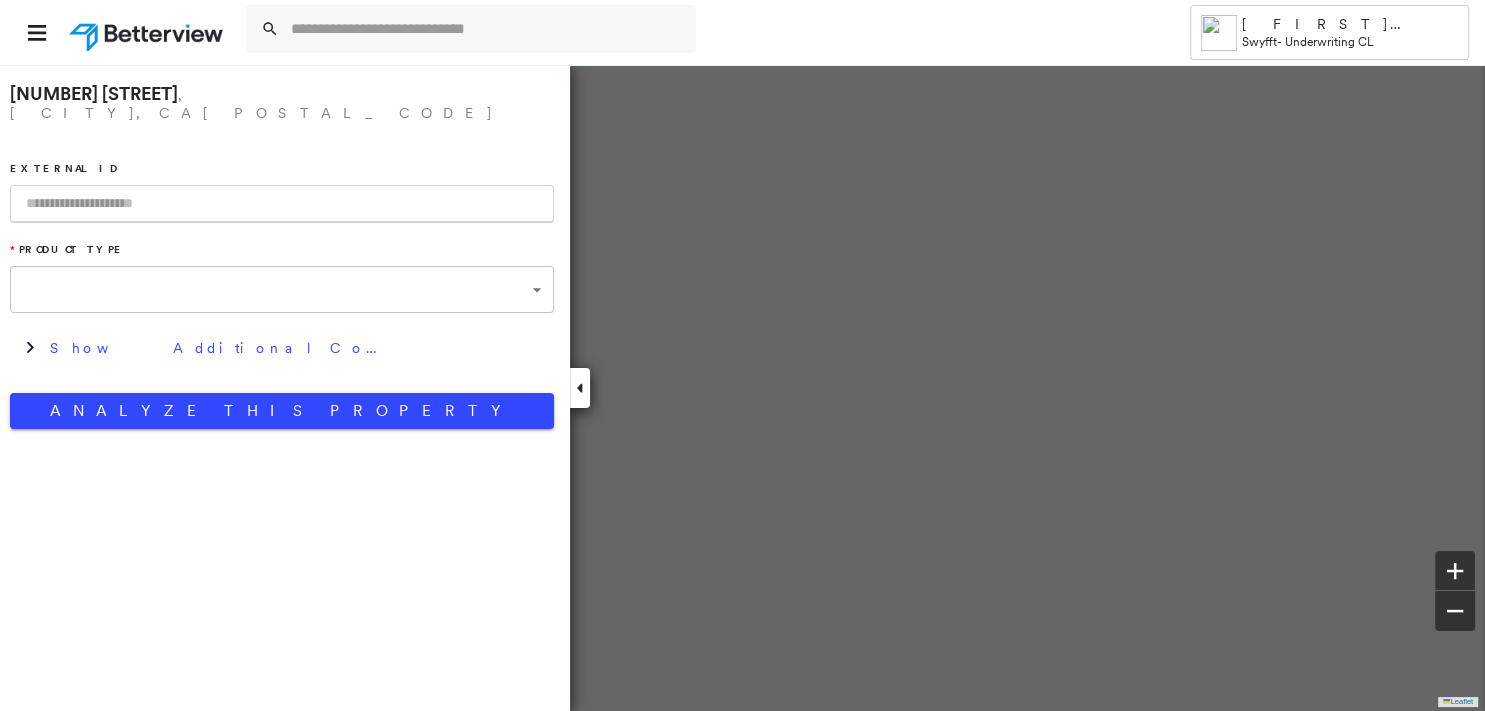 type on "**********" 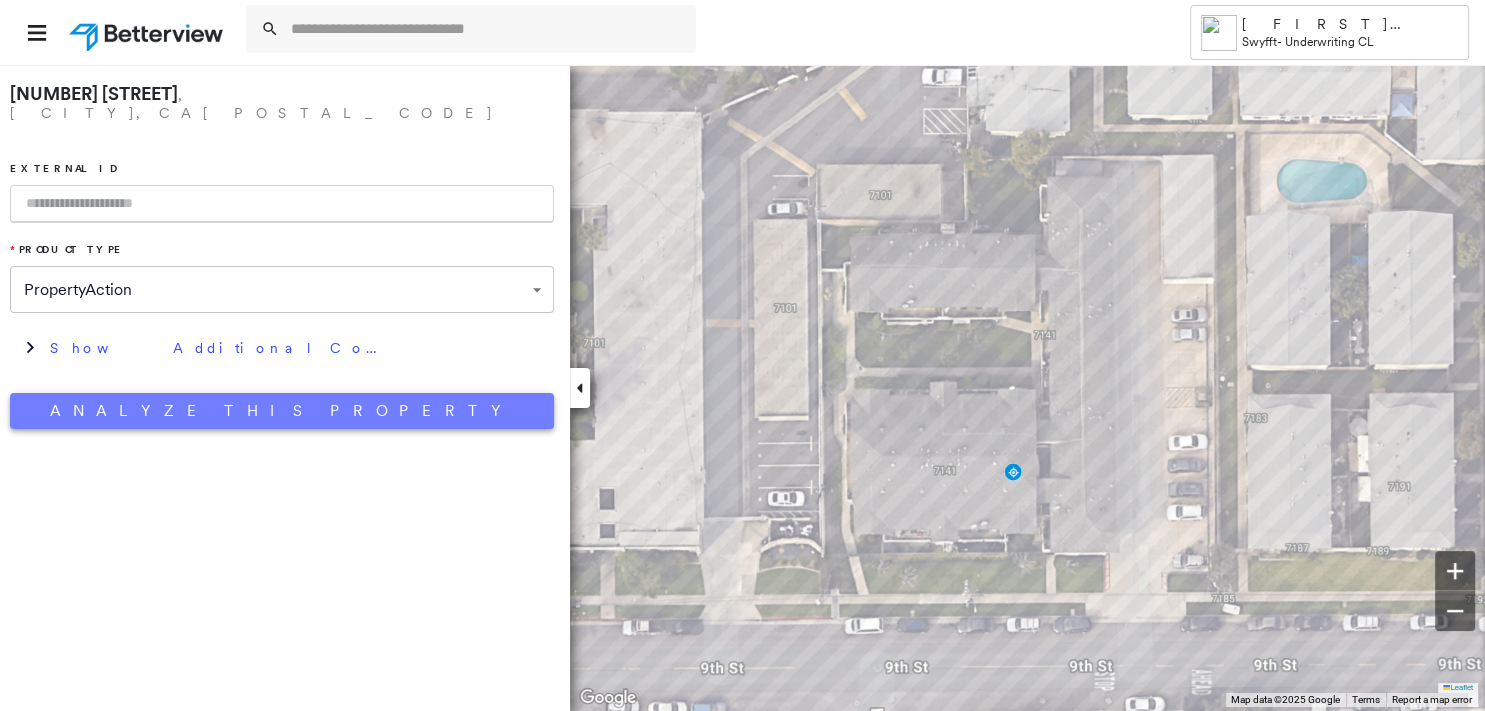 click on "Analyze This Property" at bounding box center (282, 411) 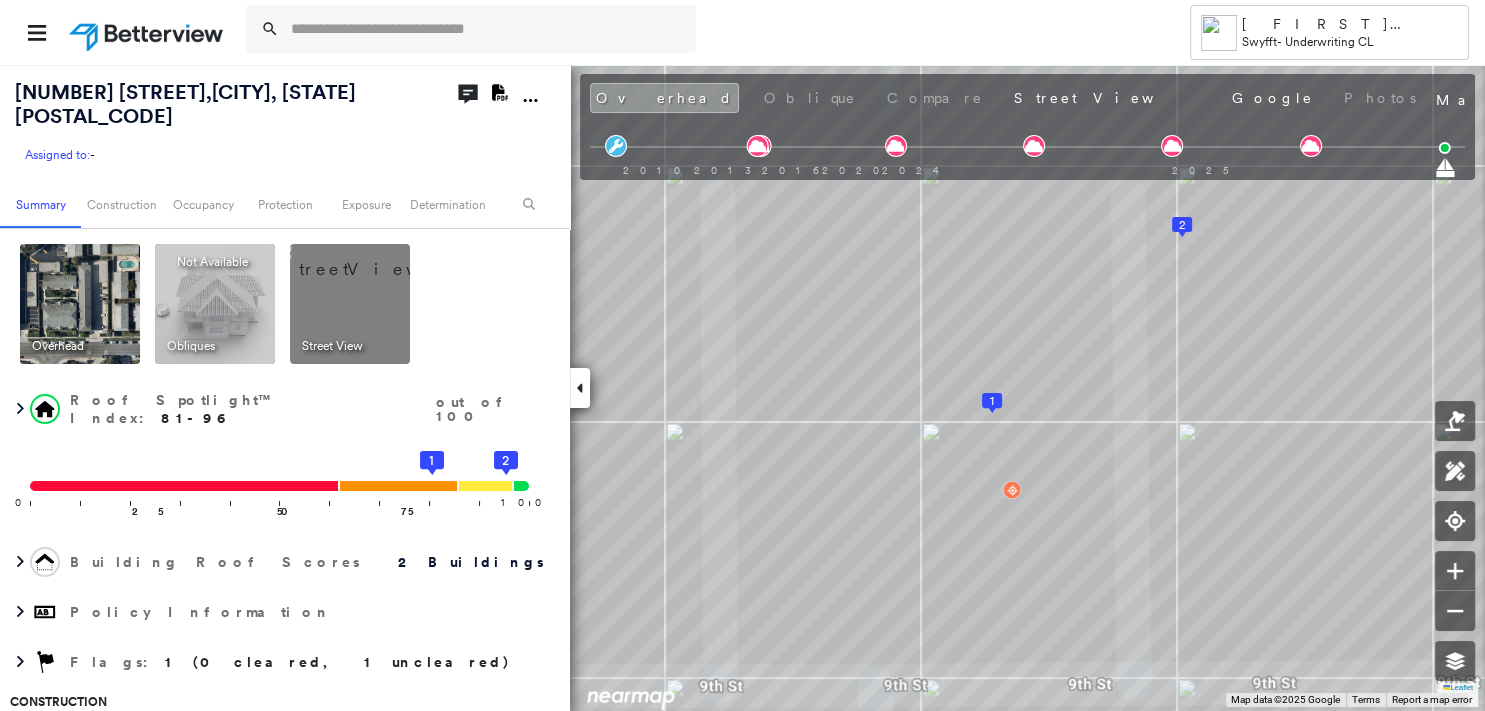 click at bounding box center (530, 100) 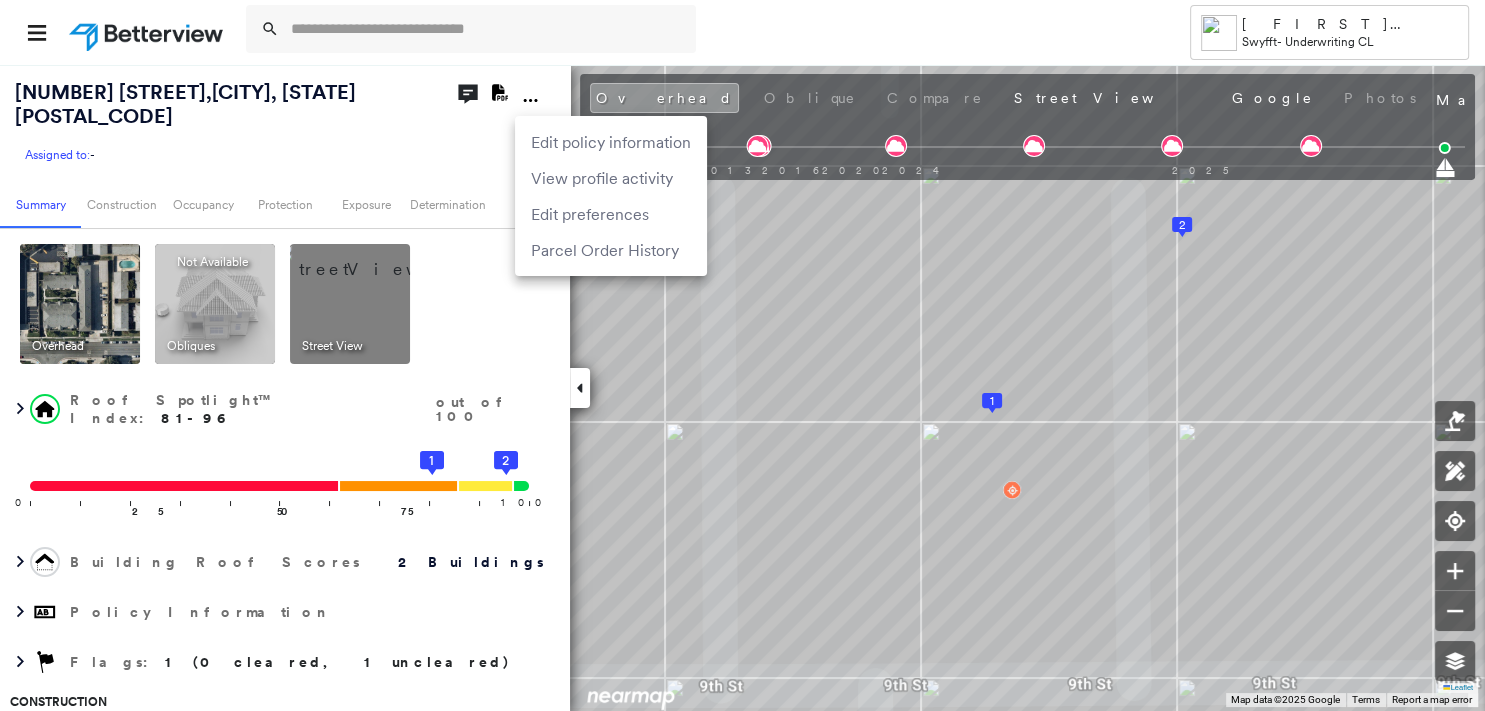 click at bounding box center (742, 355) 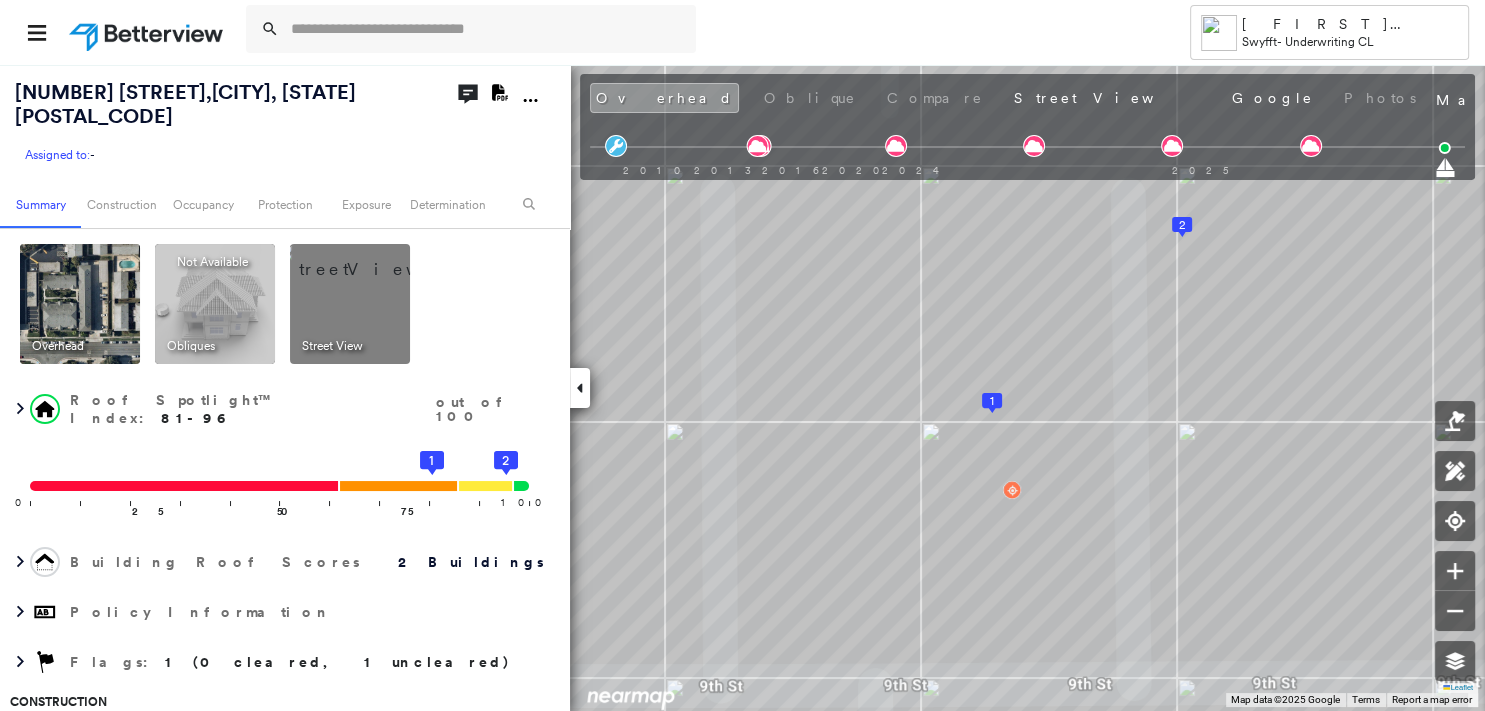 click 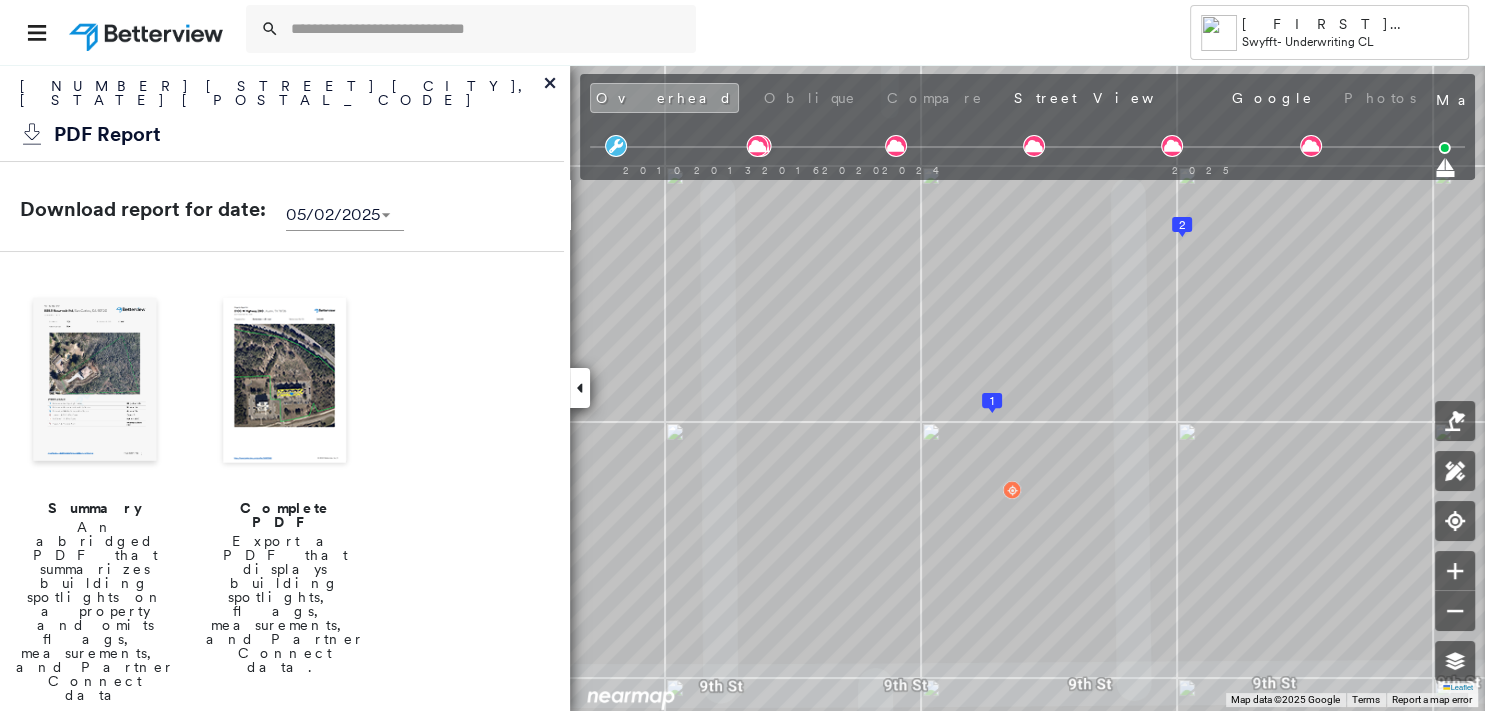 click at bounding box center [95, 382] 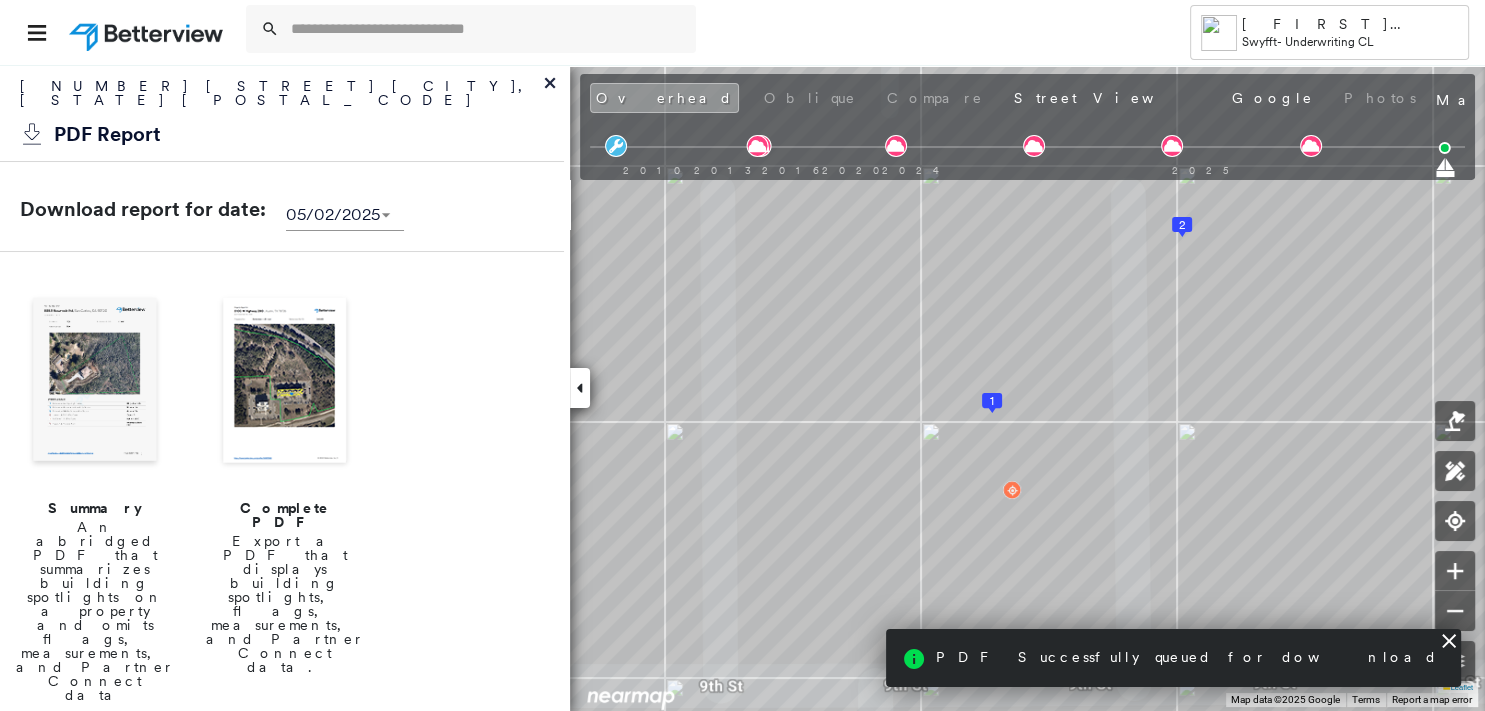 click at bounding box center (95, 382) 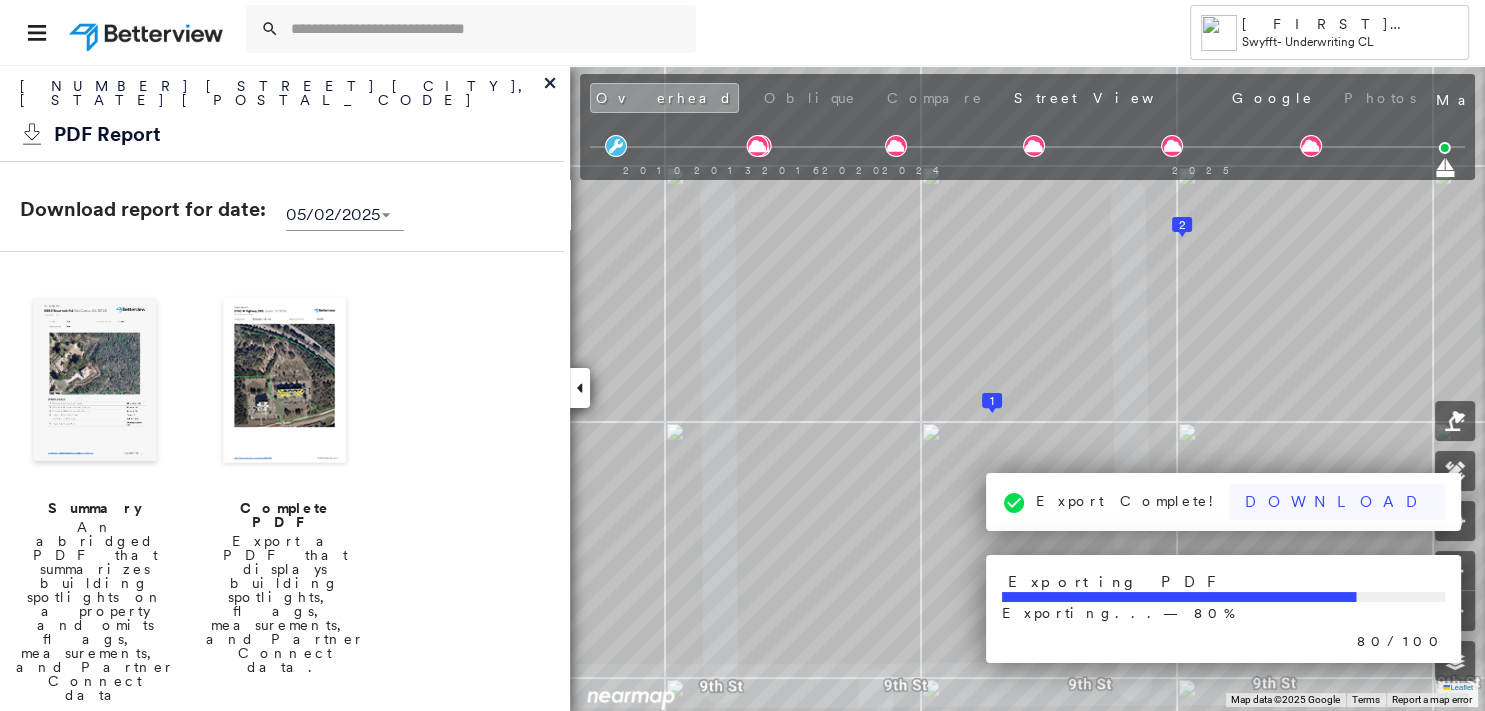click on "Download" at bounding box center [1337, 502] 